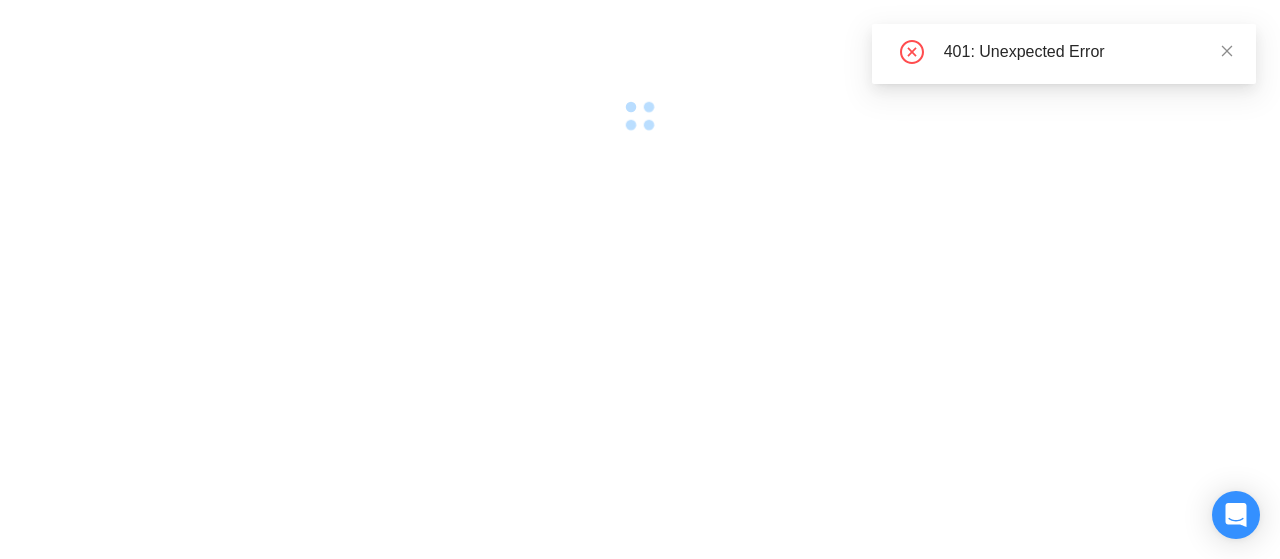 scroll, scrollTop: 0, scrollLeft: 0, axis: both 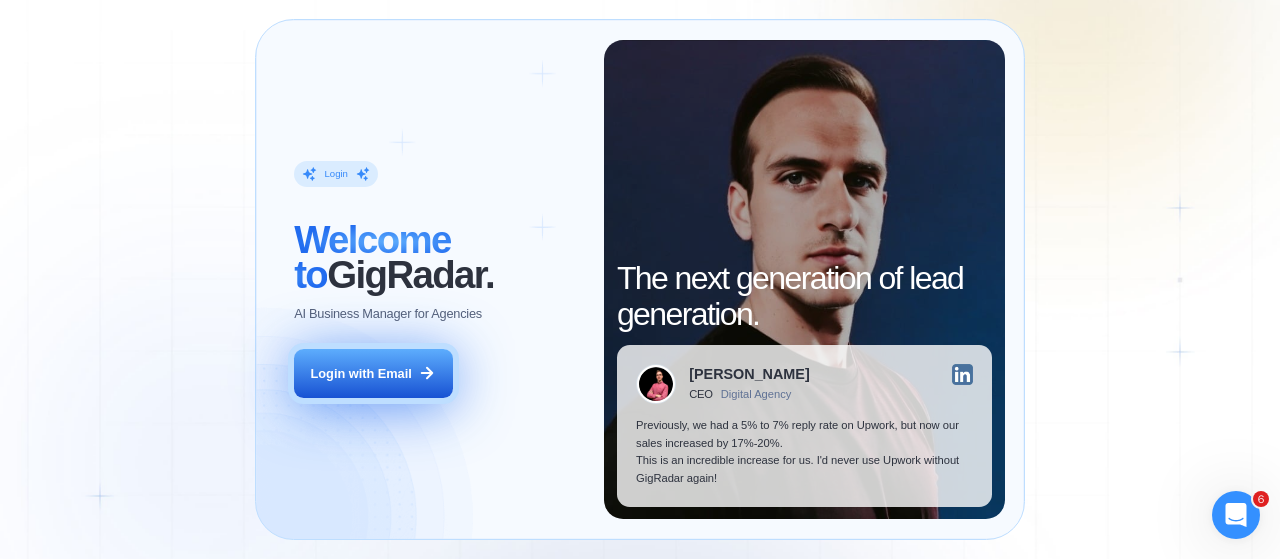 click on "Login with Email" at bounding box center (361, 374) 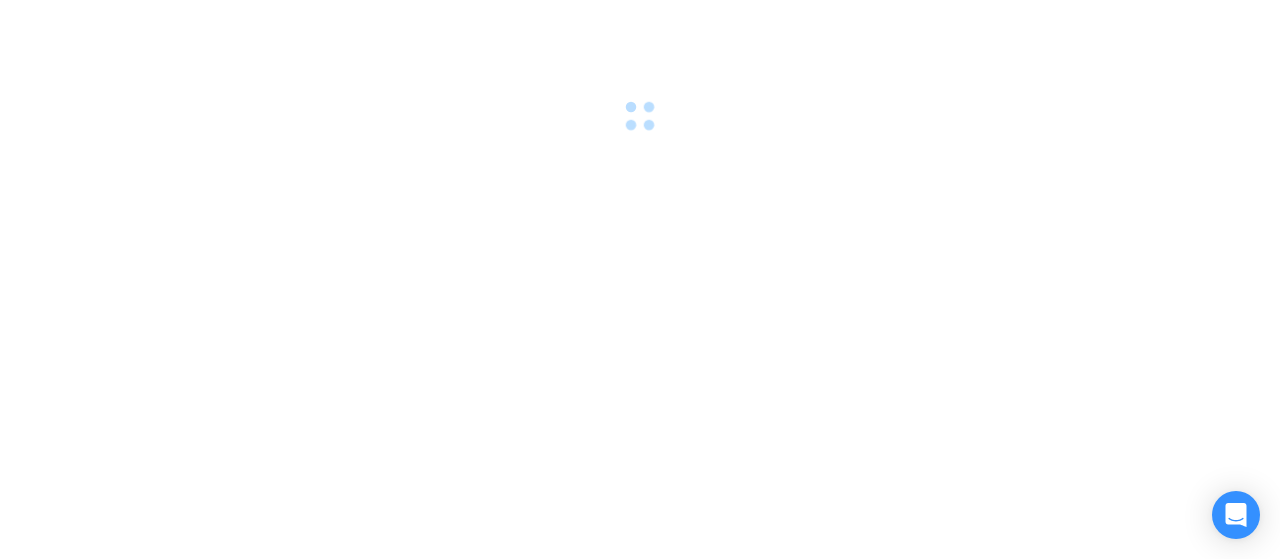 scroll, scrollTop: 0, scrollLeft: 0, axis: both 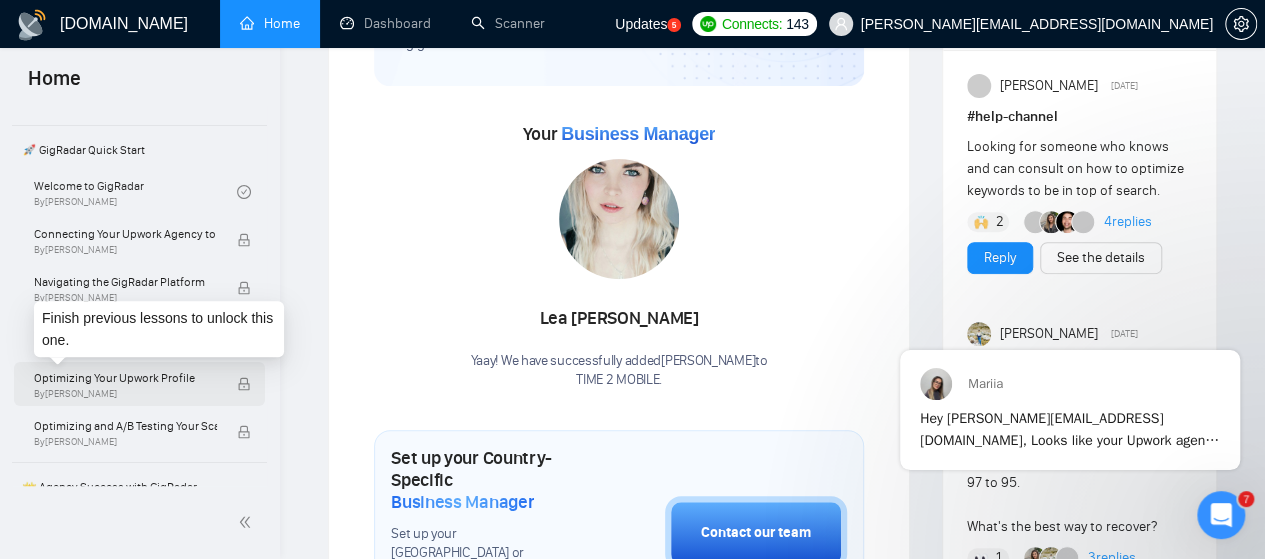 click on "Optimizing Your Upwork Profile" at bounding box center (125, 378) 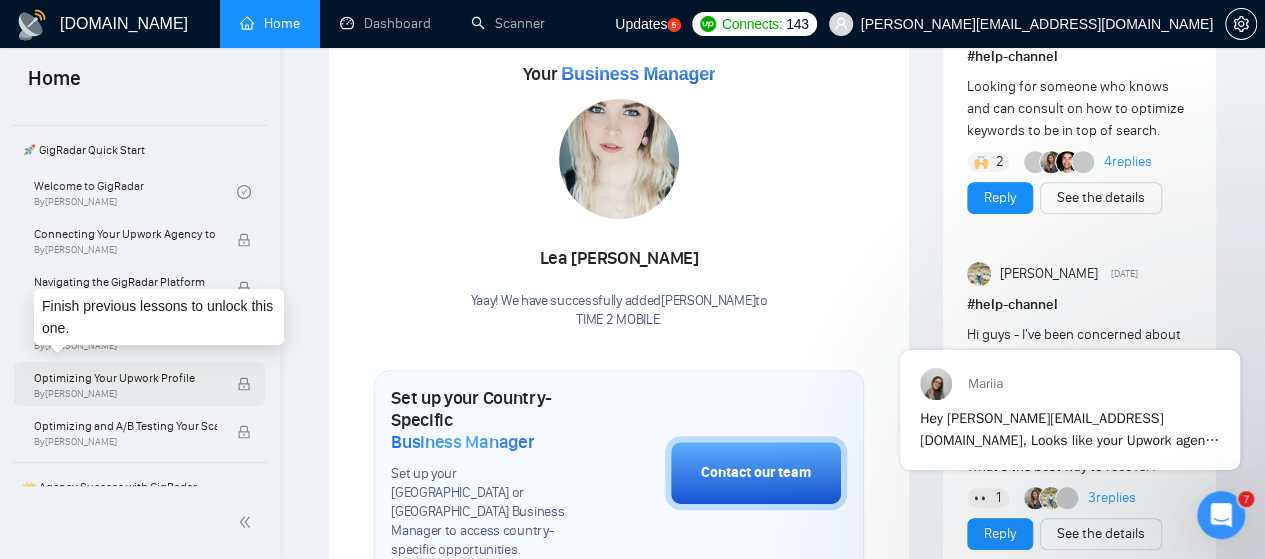 scroll, scrollTop: 400, scrollLeft: 0, axis: vertical 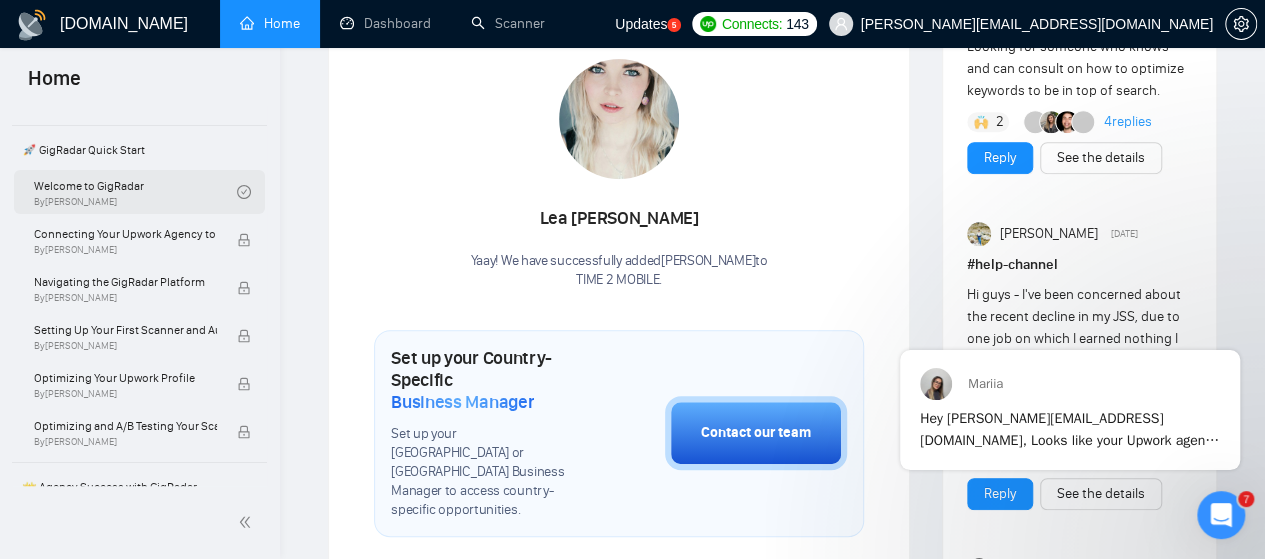 click on "Welcome to GigRadar By  Vlad Timinsky" at bounding box center (135, 192) 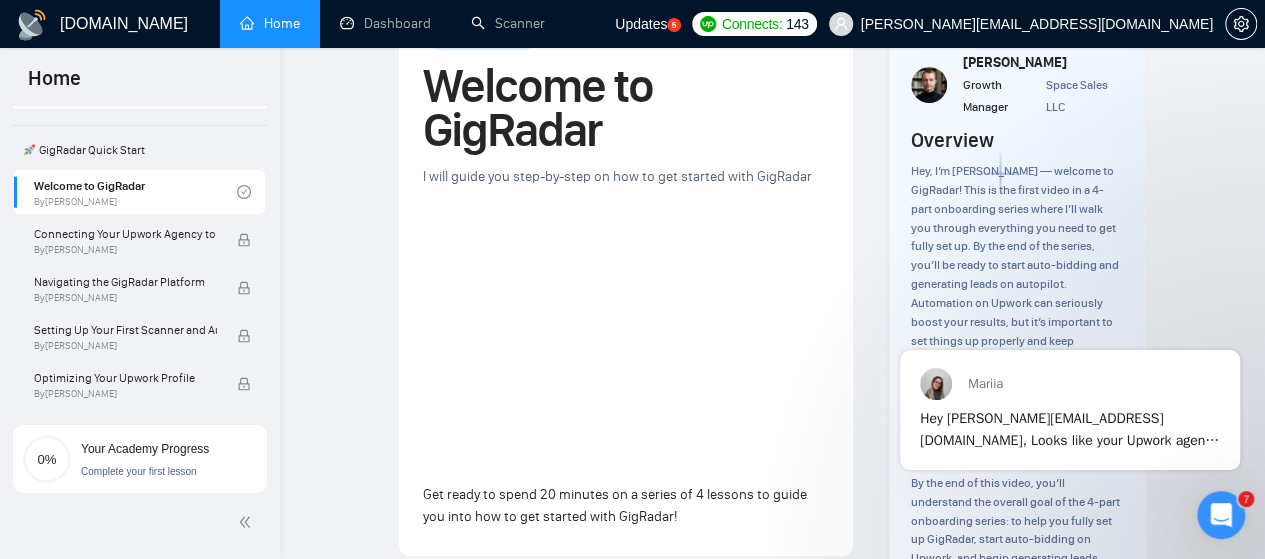 scroll, scrollTop: 200, scrollLeft: 0, axis: vertical 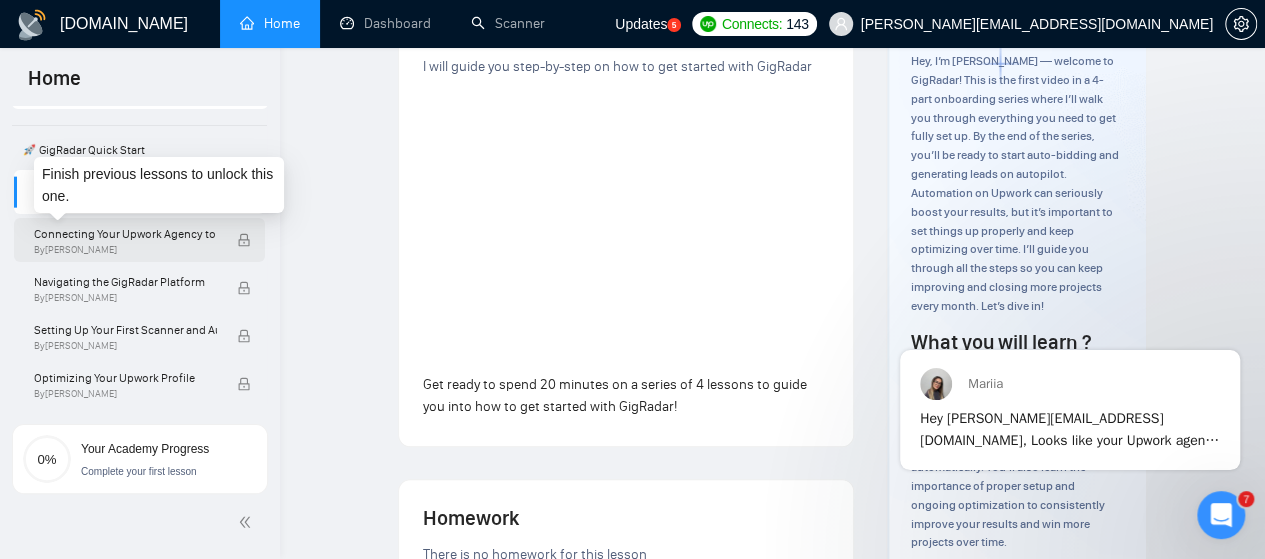 click on "Connecting Your Upwork Agency to GigRadar" at bounding box center (125, 234) 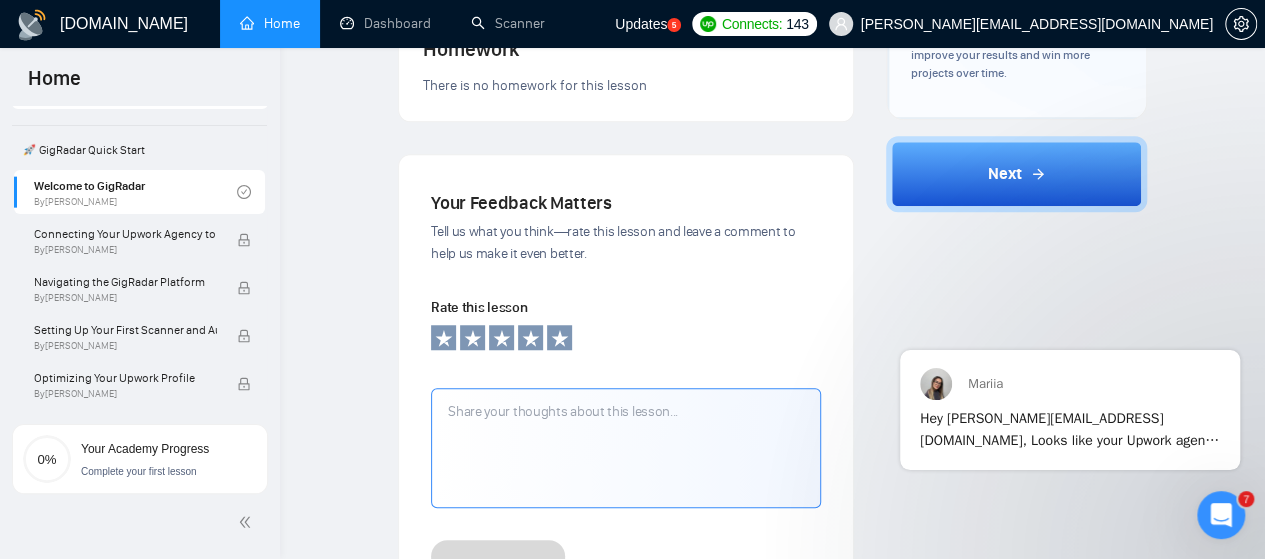 scroll, scrollTop: 700, scrollLeft: 0, axis: vertical 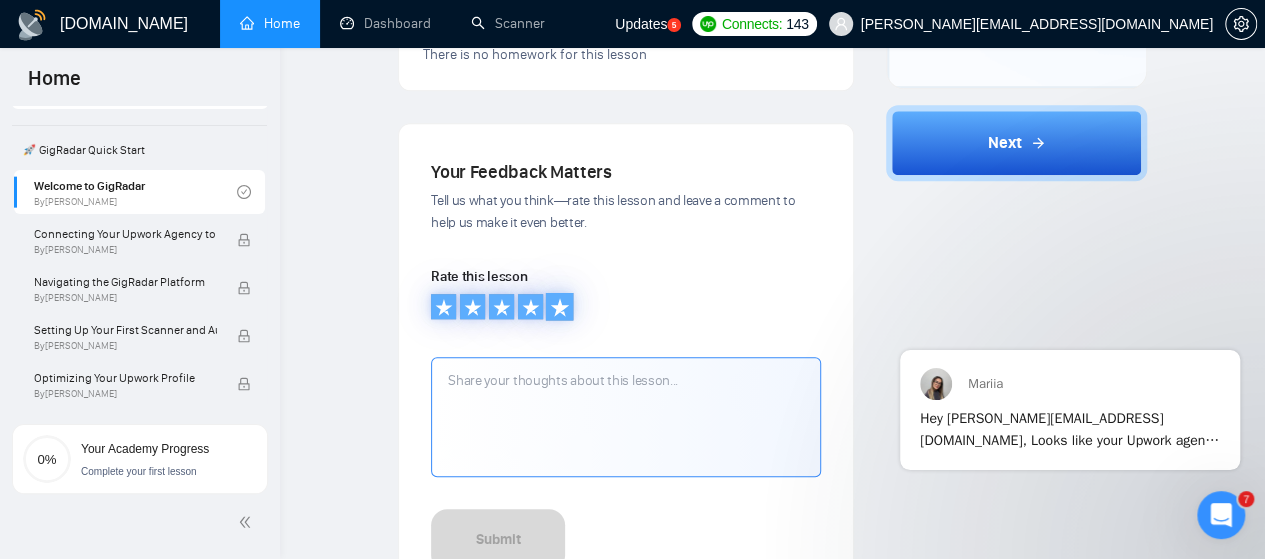 click 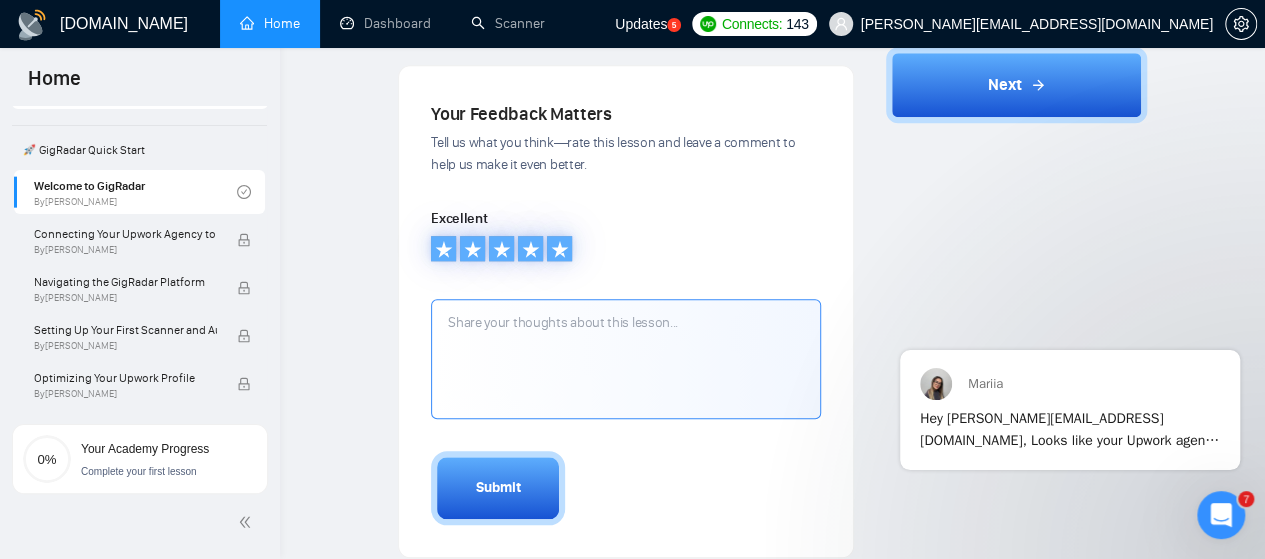 scroll, scrollTop: 800, scrollLeft: 0, axis: vertical 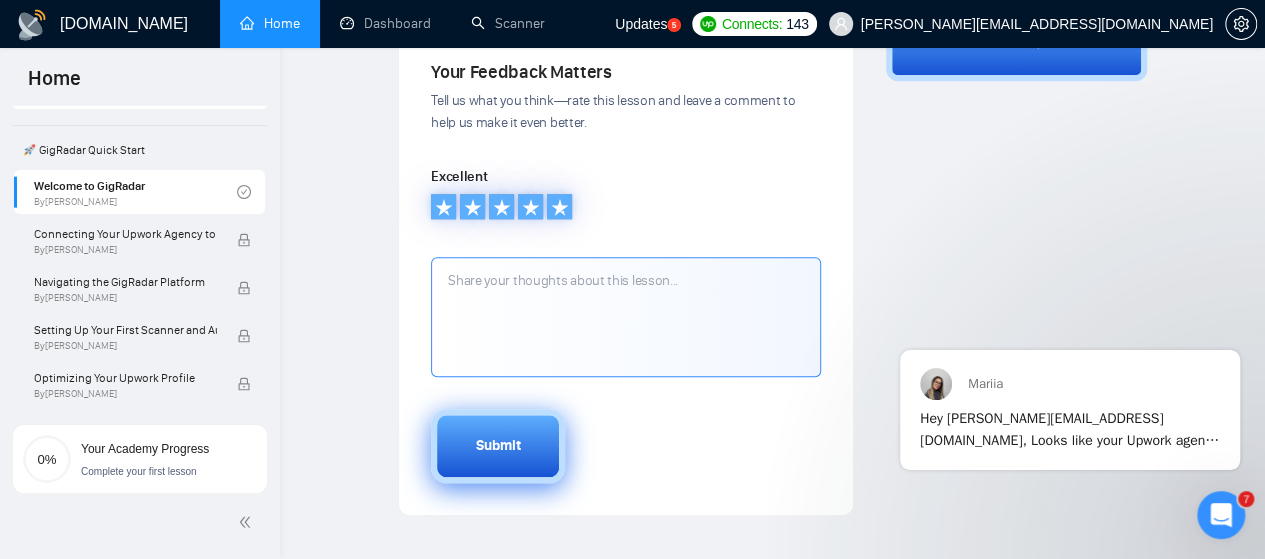 click on "Submit" at bounding box center [498, 446] 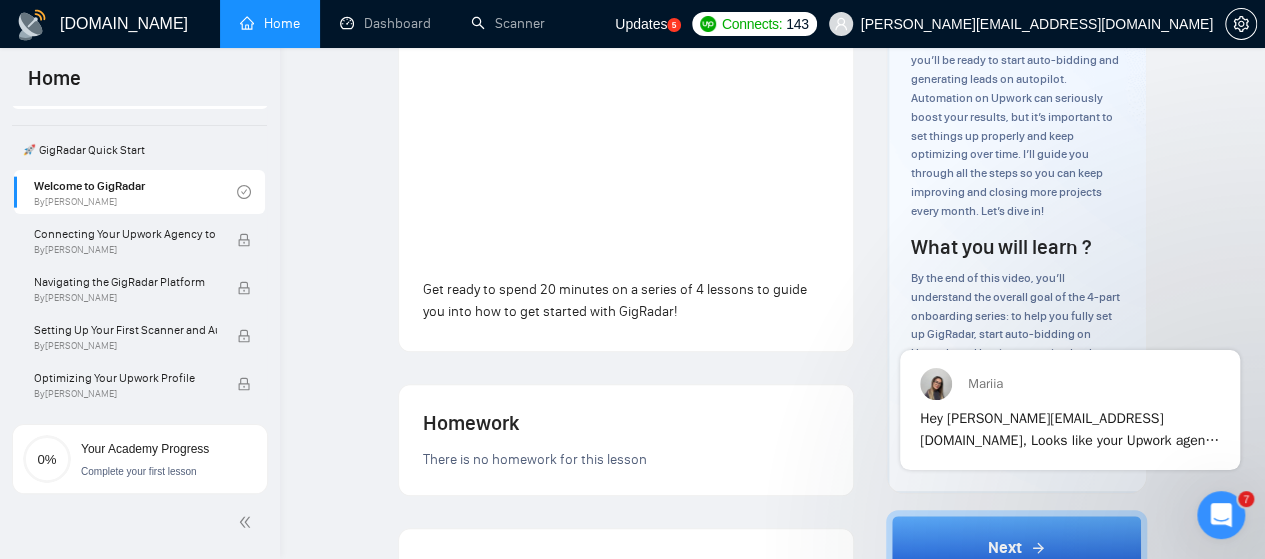 scroll, scrollTop: 192, scrollLeft: 0, axis: vertical 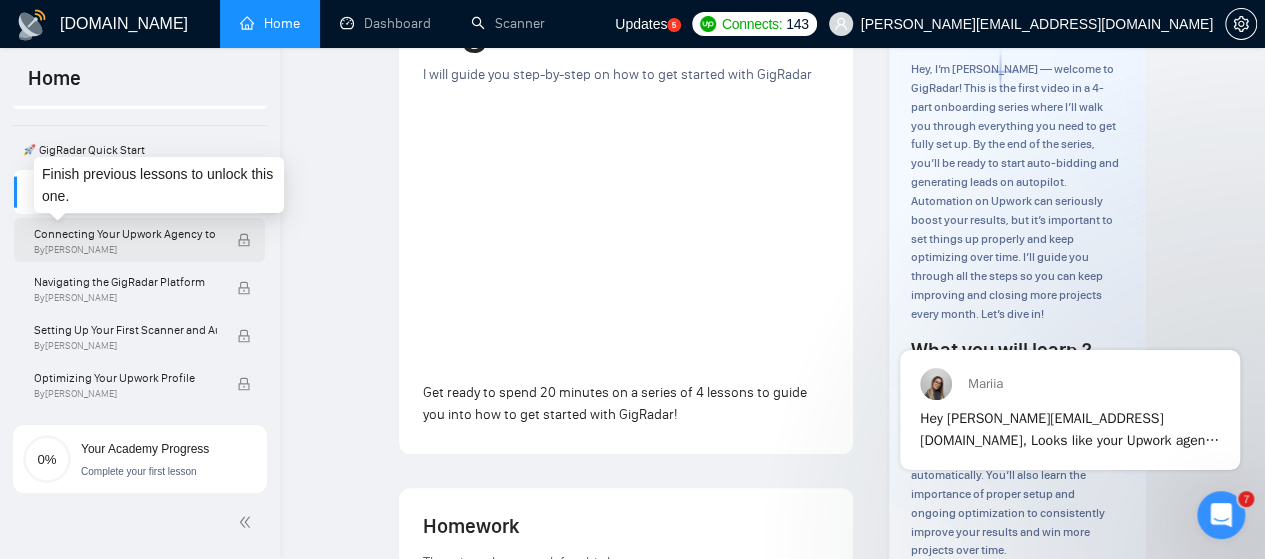 click on "Connecting Your Upwork Agency to GigRadar" at bounding box center (125, 234) 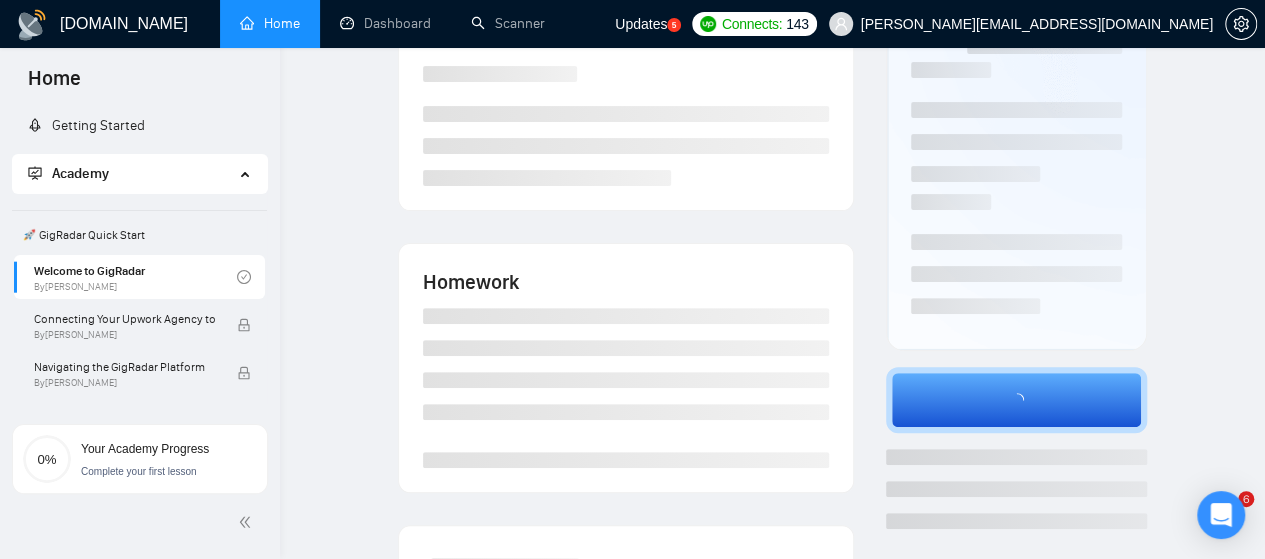 scroll, scrollTop: 192, scrollLeft: 0, axis: vertical 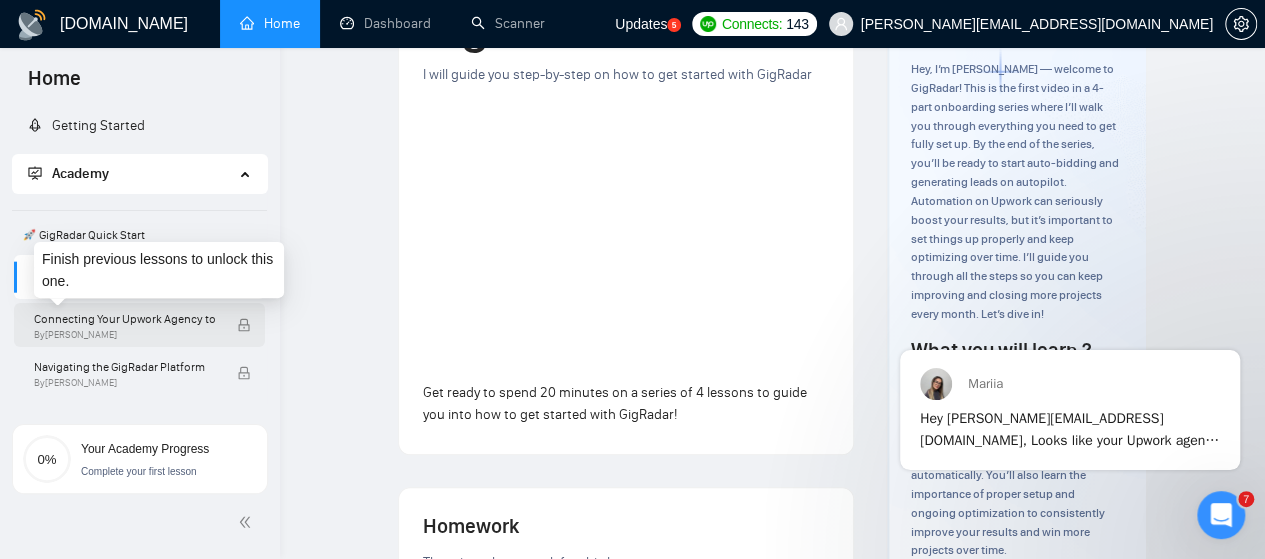 click on "Connecting Your Upwork Agency to GigRadar" at bounding box center [125, 319] 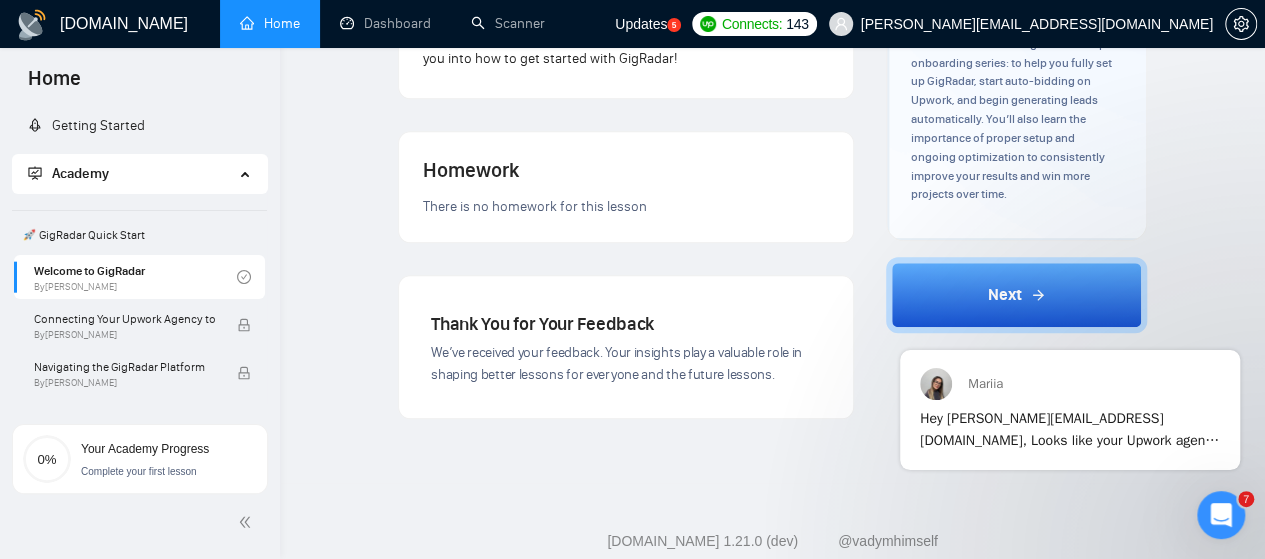 scroll, scrollTop: 592, scrollLeft: 0, axis: vertical 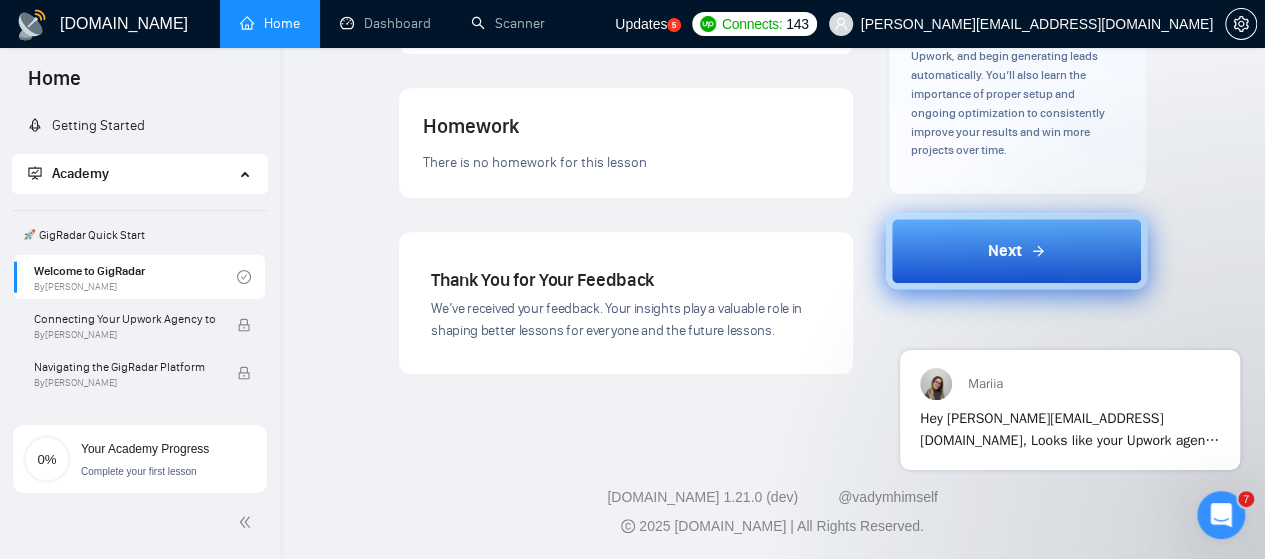 click on "Next" at bounding box center [1016, 251] 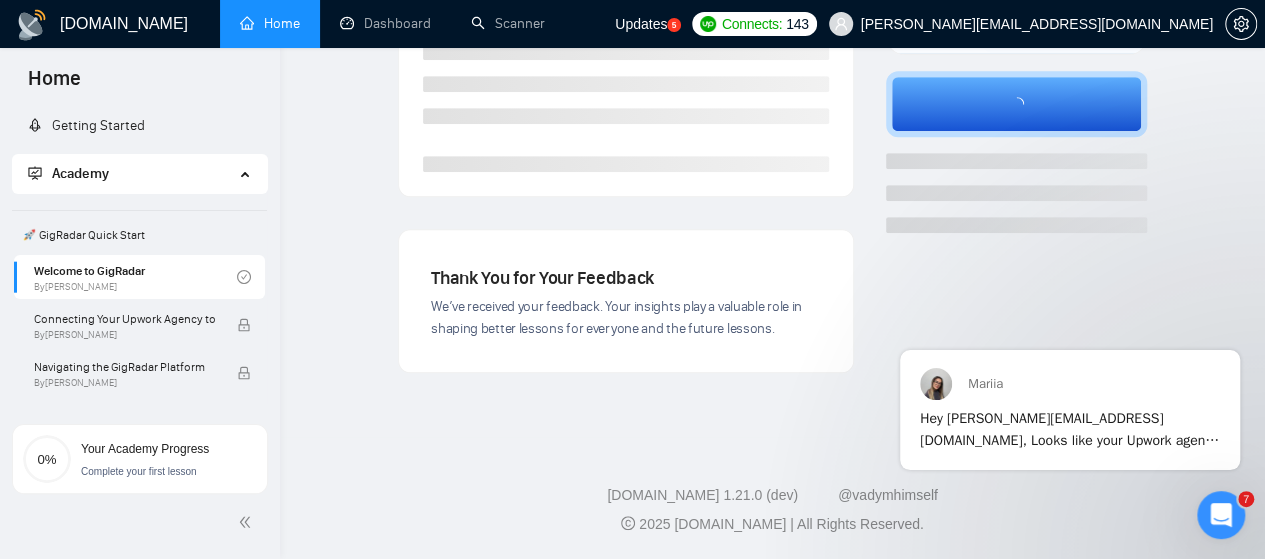 scroll, scrollTop: 485, scrollLeft: 0, axis: vertical 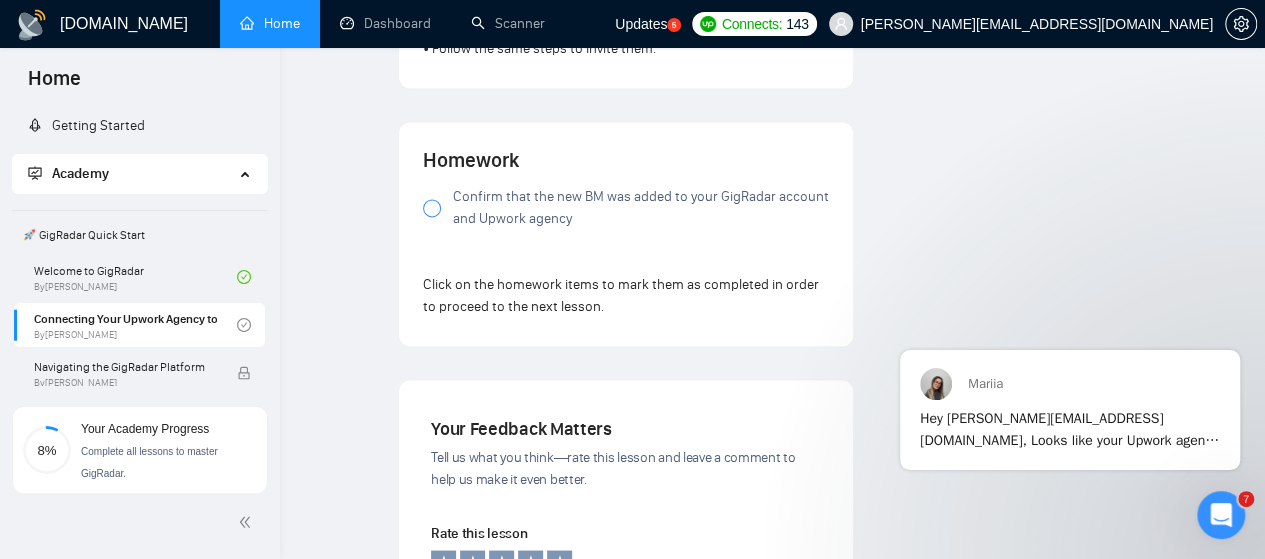 click at bounding box center [432, 208] 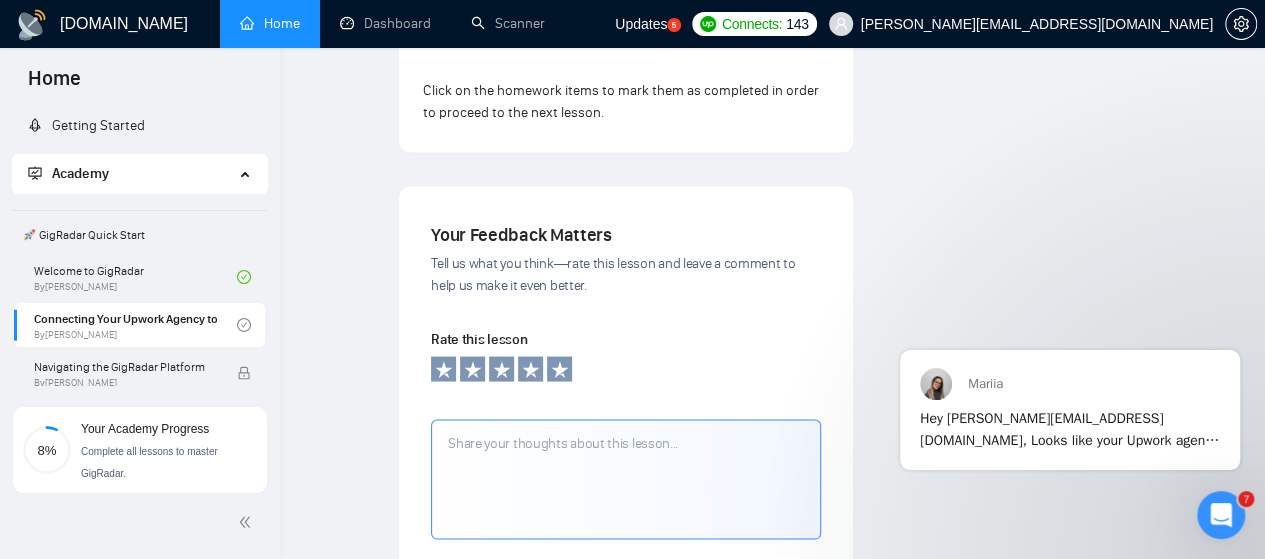 scroll, scrollTop: 1828, scrollLeft: 0, axis: vertical 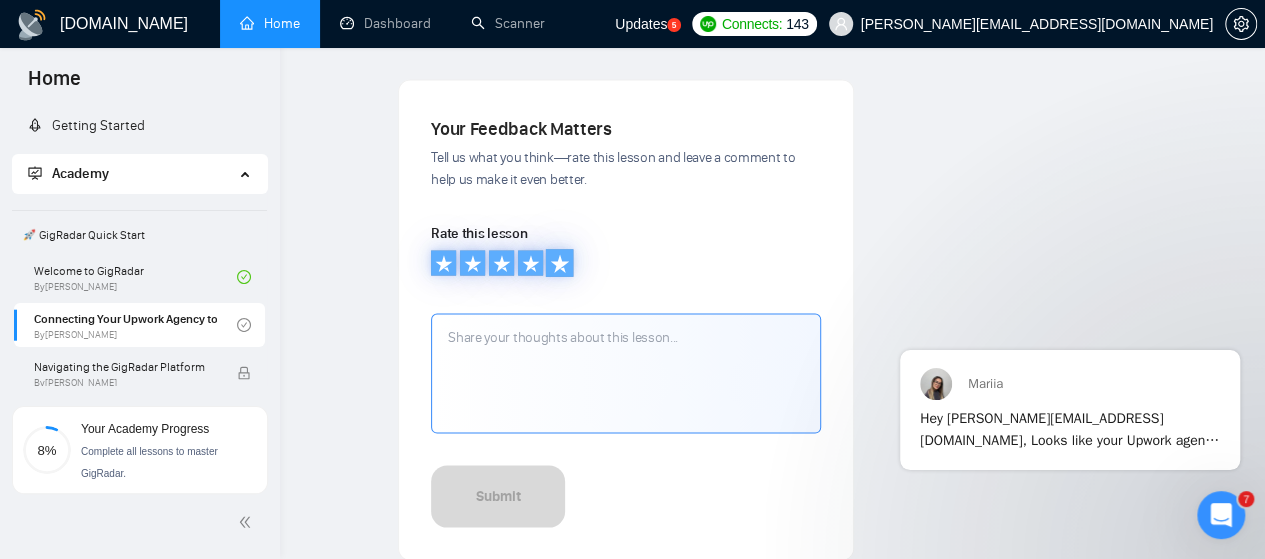 click 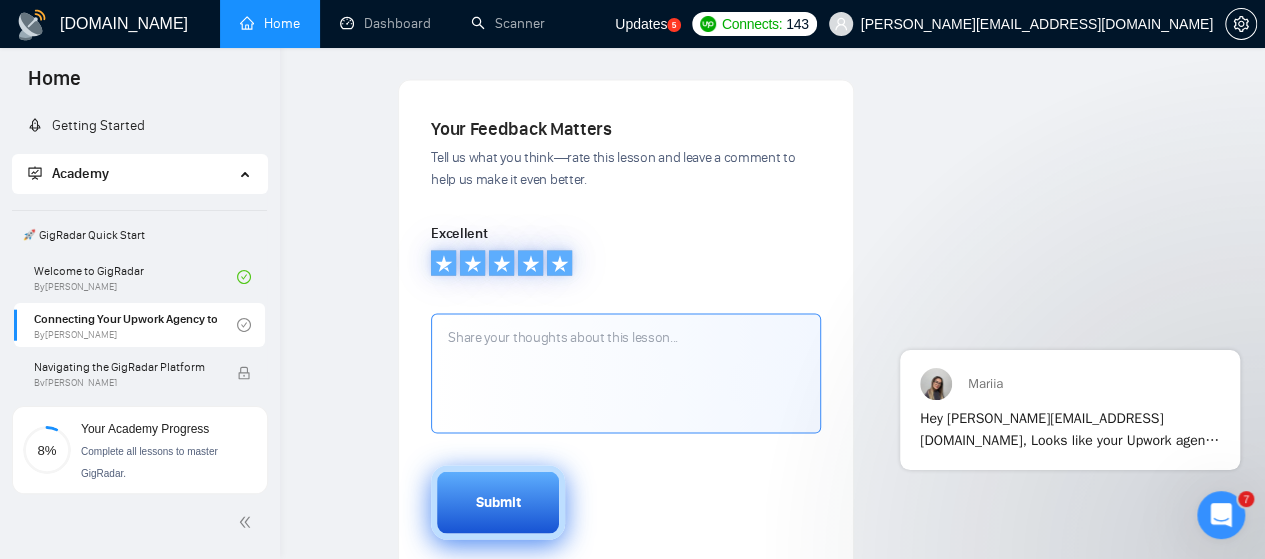 click on "Submit" at bounding box center (498, 502) 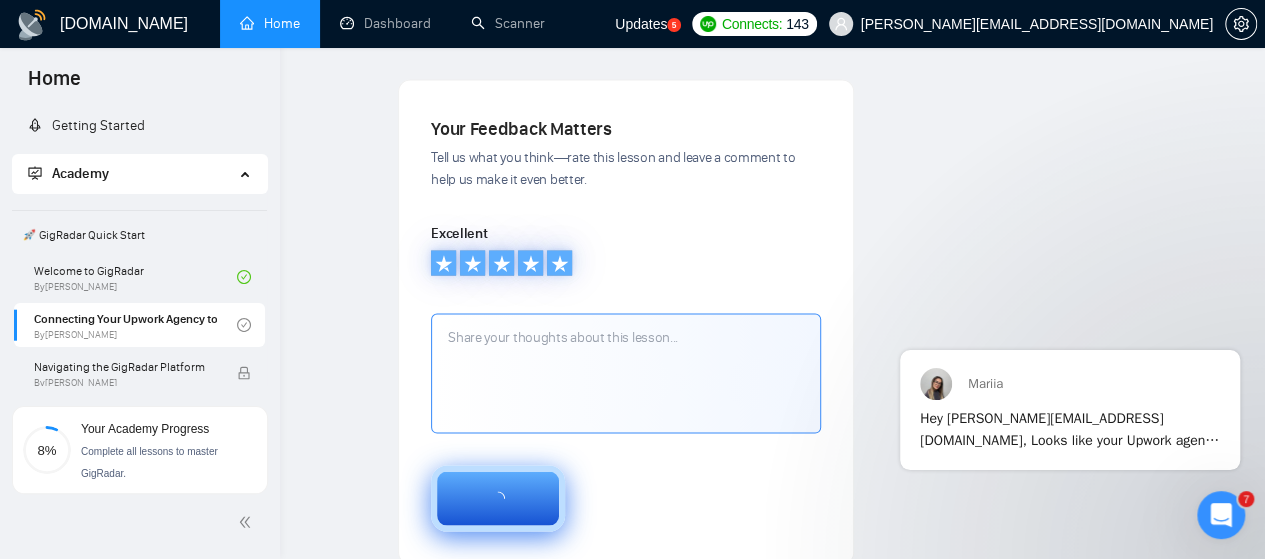 scroll, scrollTop: 1648, scrollLeft: 0, axis: vertical 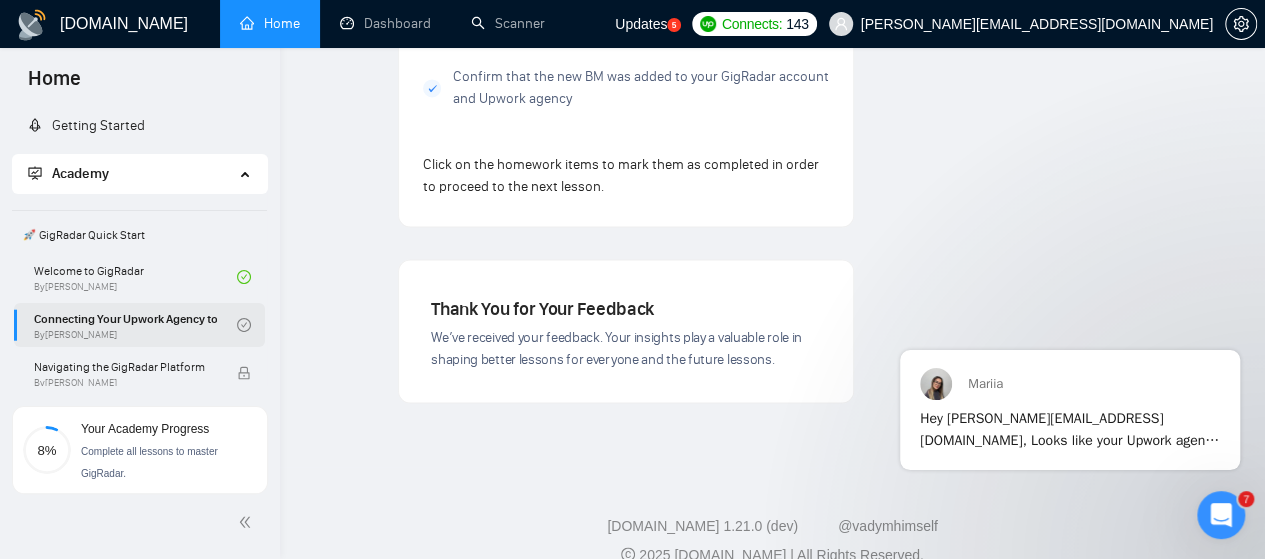 click on "Connecting Your Upwork Agency to GigRadar By  [PERSON_NAME]" at bounding box center (135, 325) 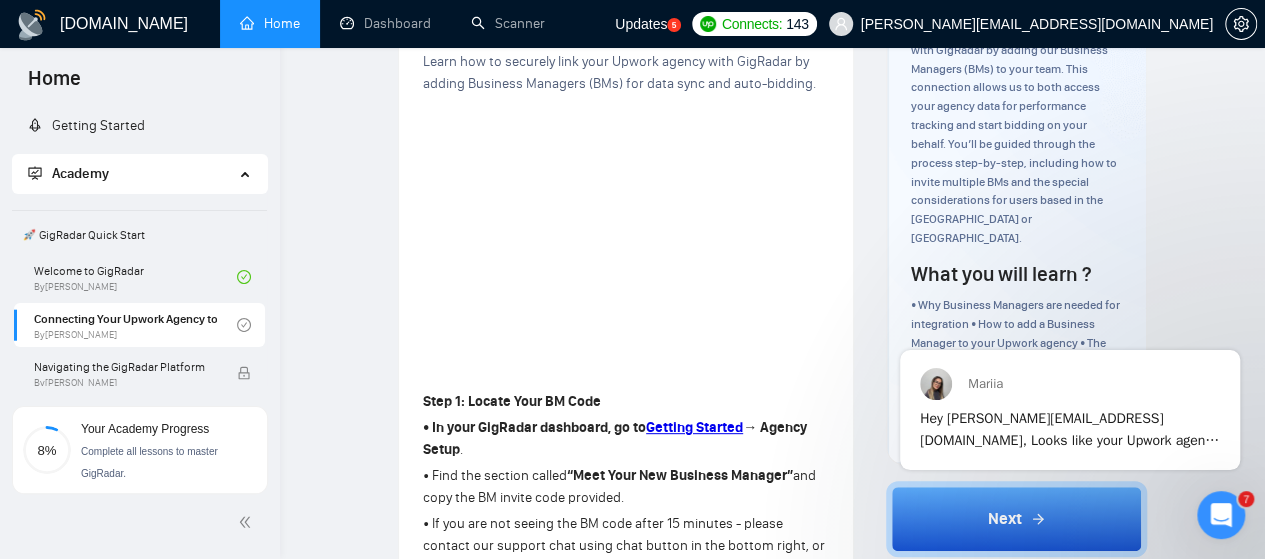 scroll, scrollTop: 248, scrollLeft: 0, axis: vertical 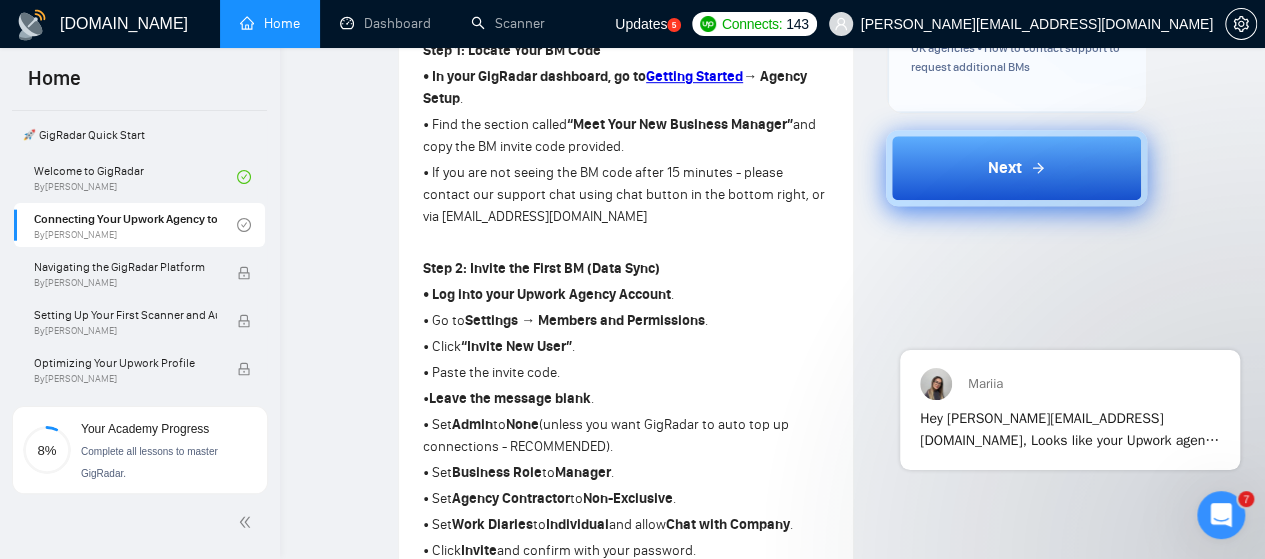 click on "Next" at bounding box center (1016, 168) 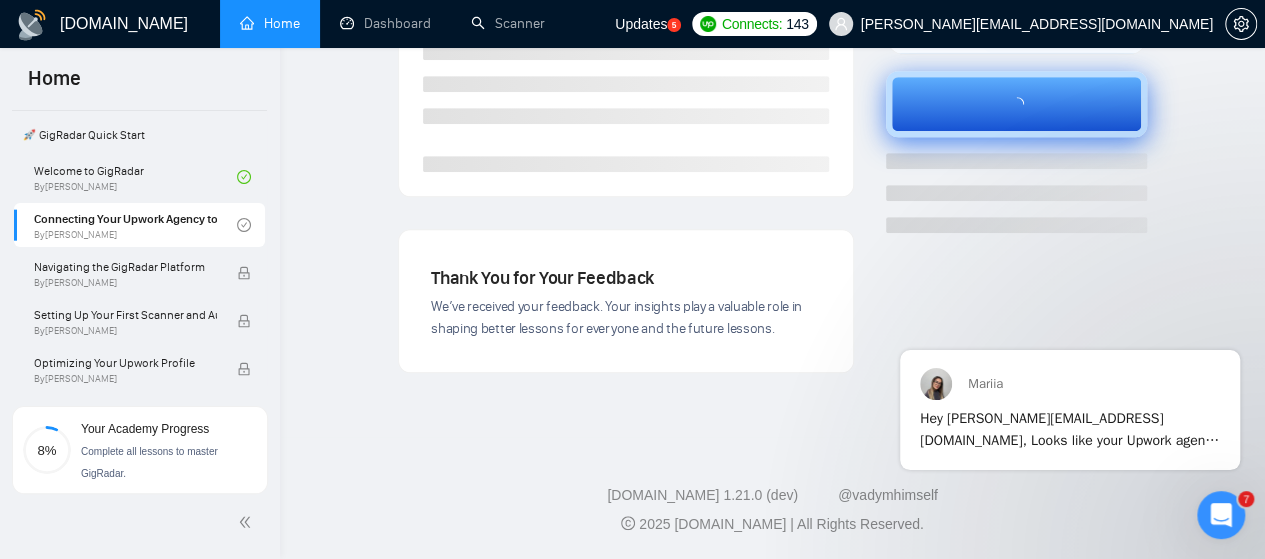 scroll, scrollTop: 485, scrollLeft: 0, axis: vertical 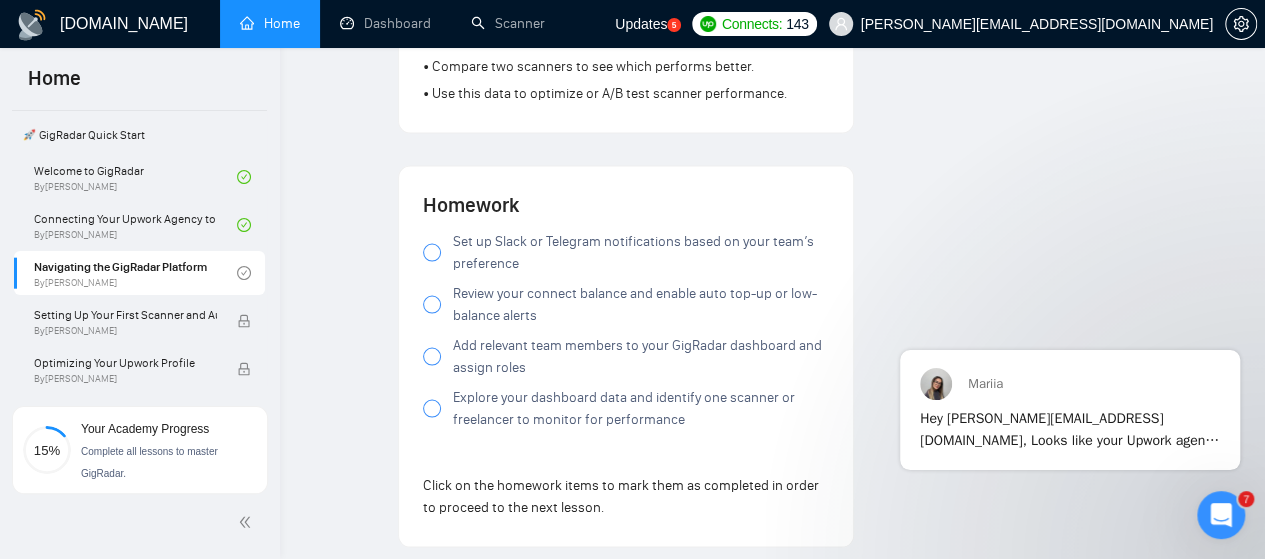 click at bounding box center (432, 252) 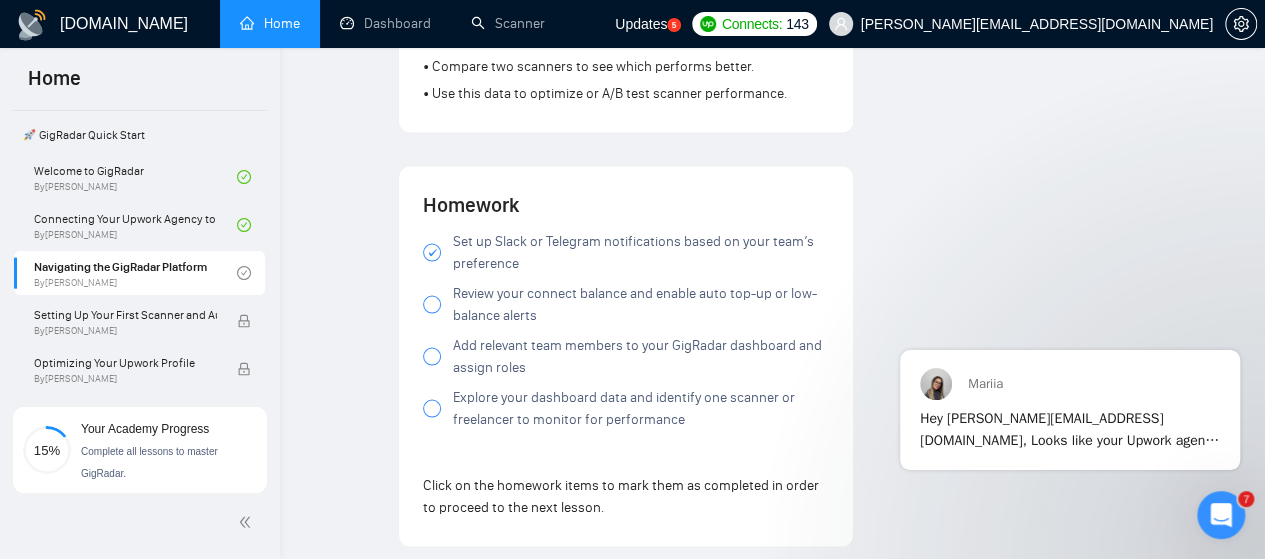 click at bounding box center [432, 304] 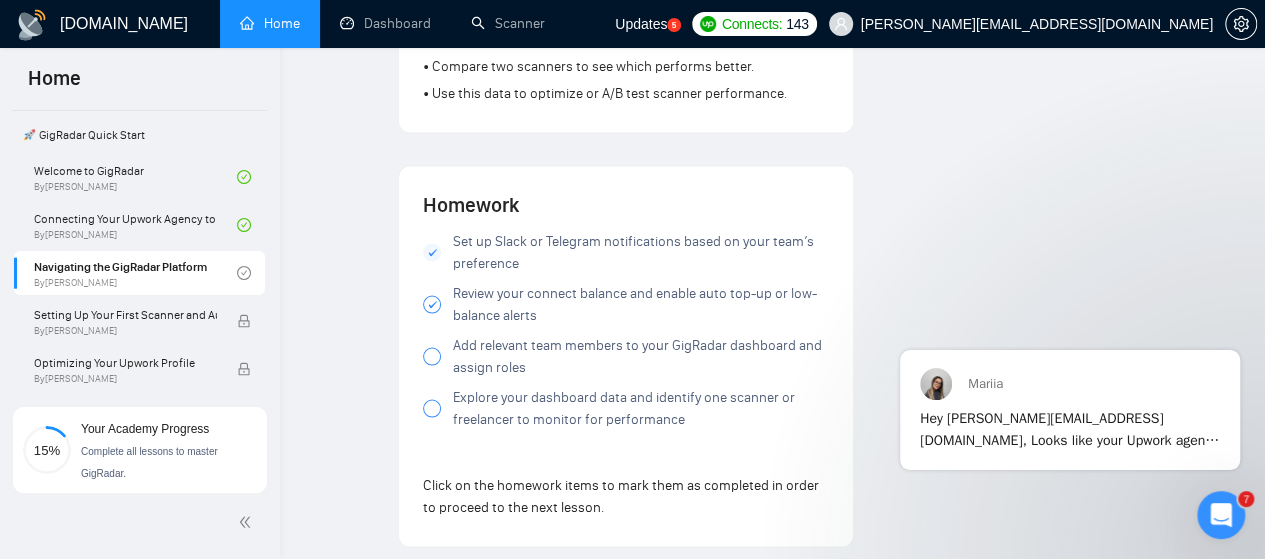 click at bounding box center (432, 356) 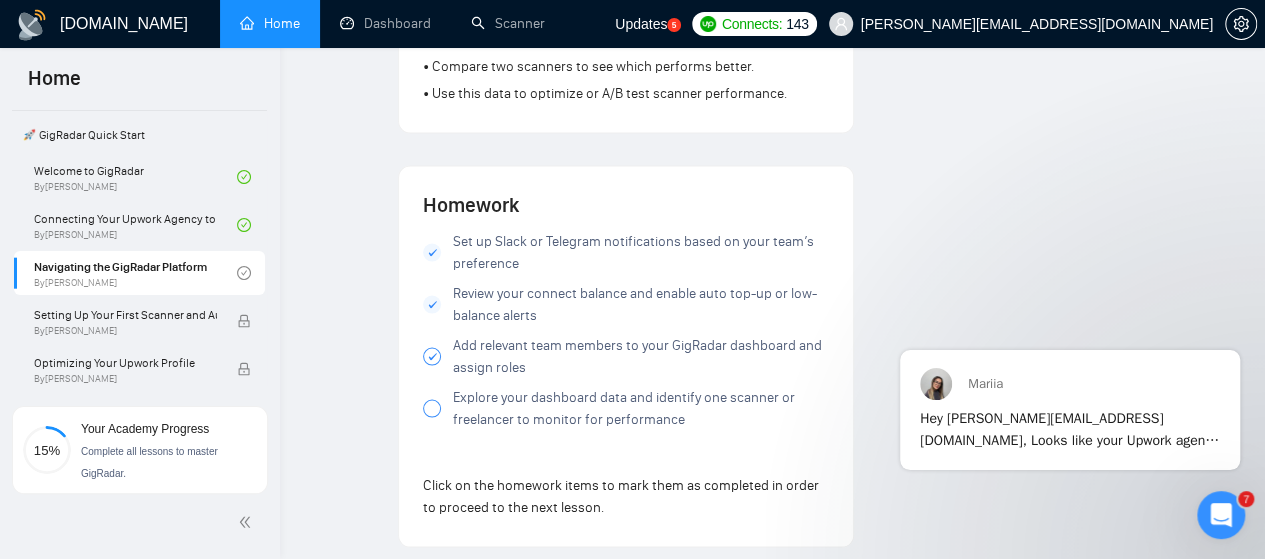 click at bounding box center [432, 408] 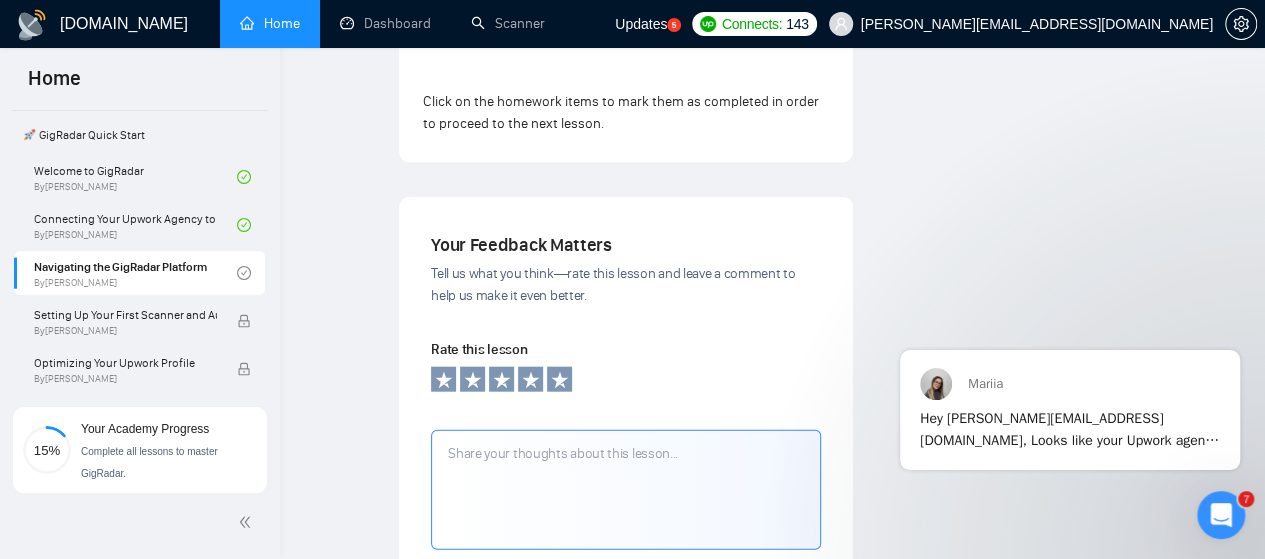 scroll, scrollTop: 2200, scrollLeft: 0, axis: vertical 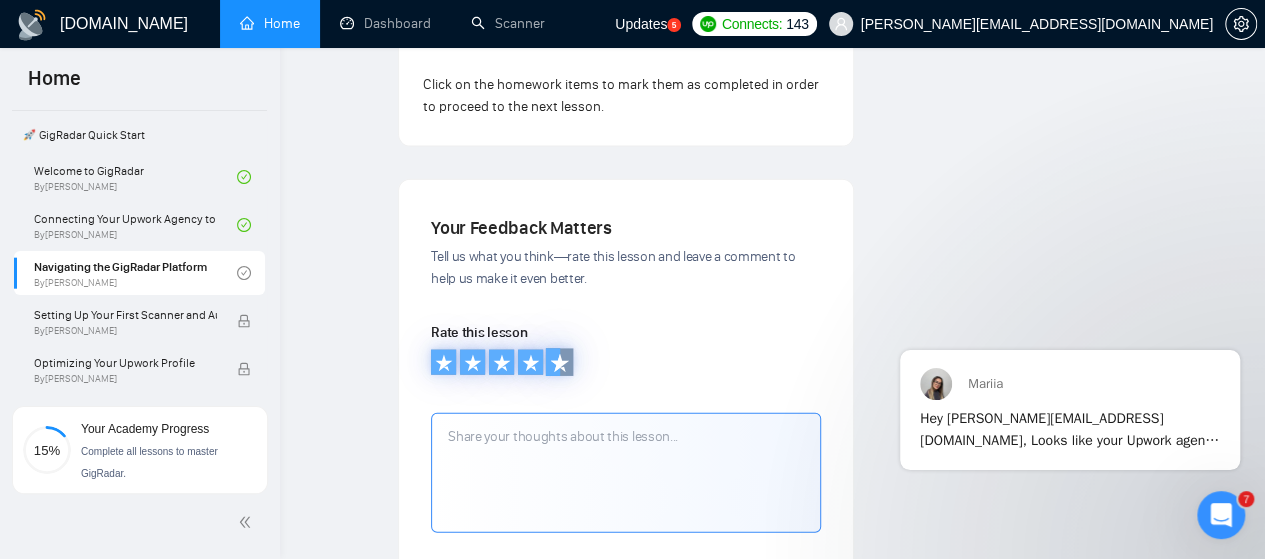 click 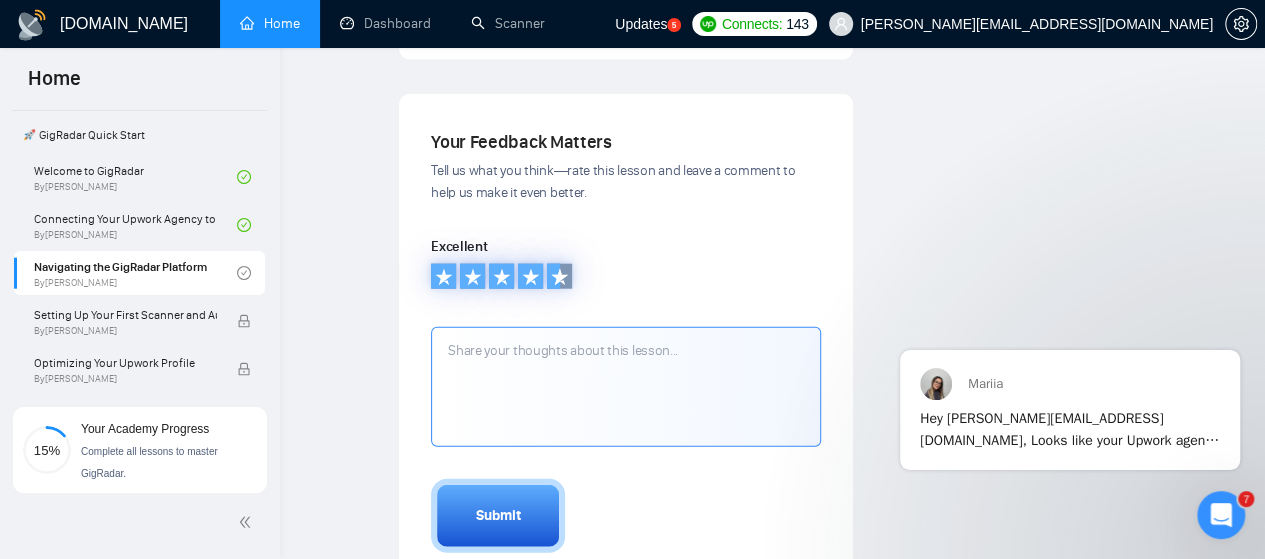 scroll, scrollTop: 2400, scrollLeft: 0, axis: vertical 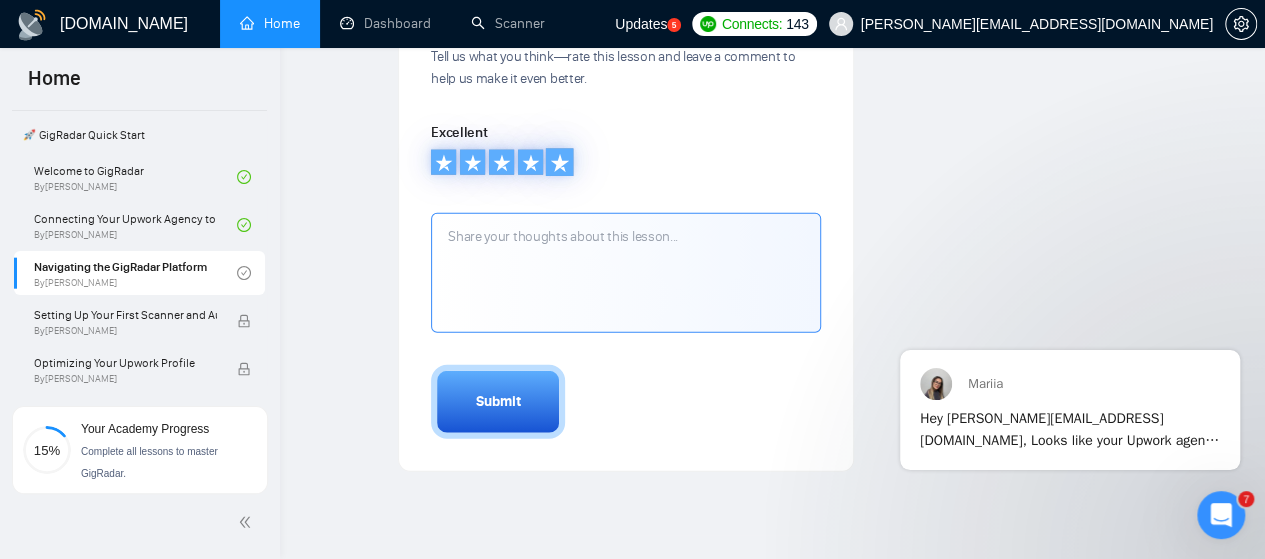 click 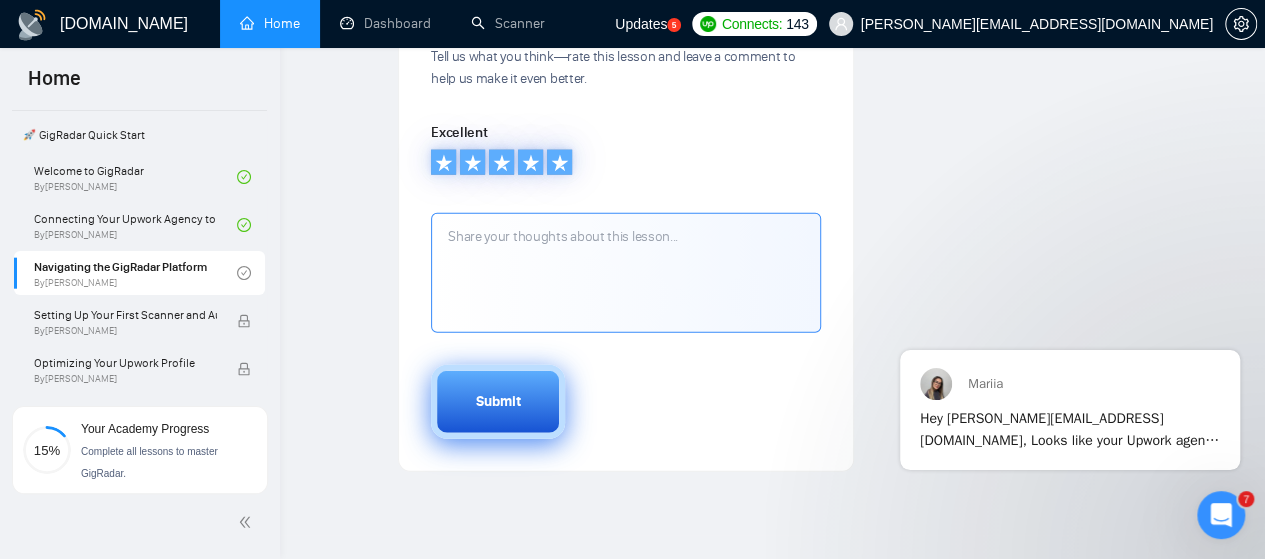 click on "Submit" at bounding box center (498, 402) 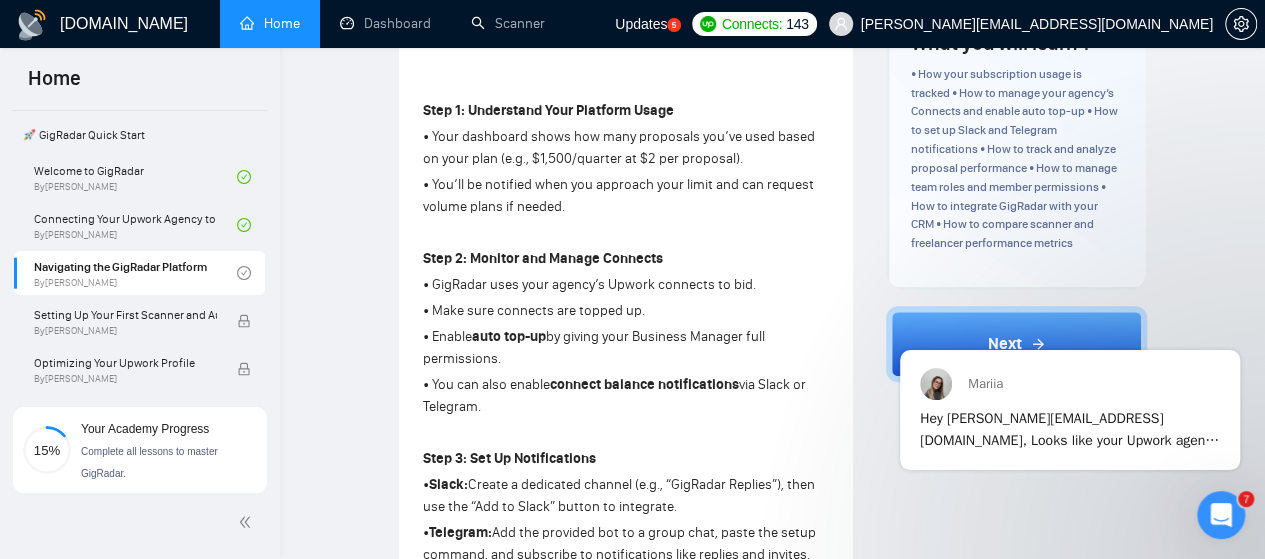 scroll, scrollTop: 660, scrollLeft: 0, axis: vertical 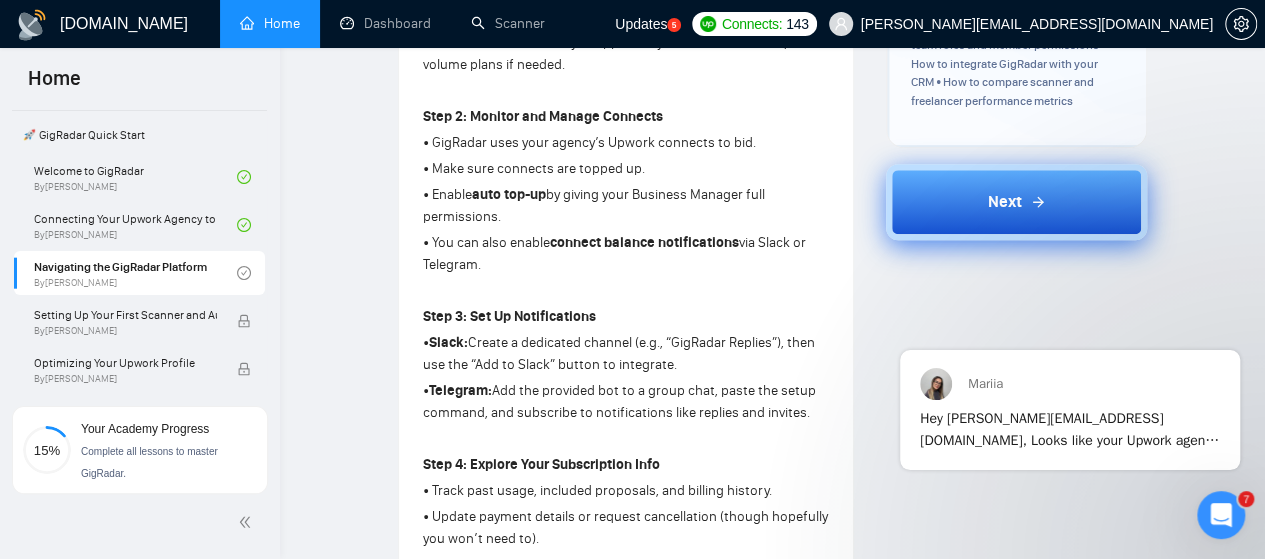 click on "Next" at bounding box center (1005, 202) 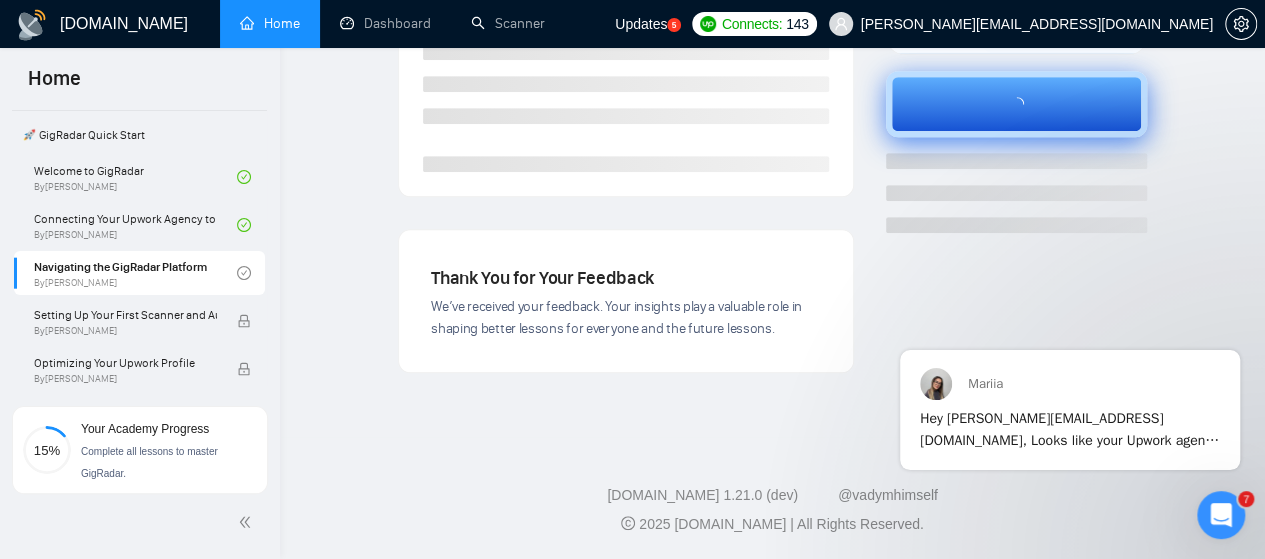 scroll, scrollTop: 485, scrollLeft: 0, axis: vertical 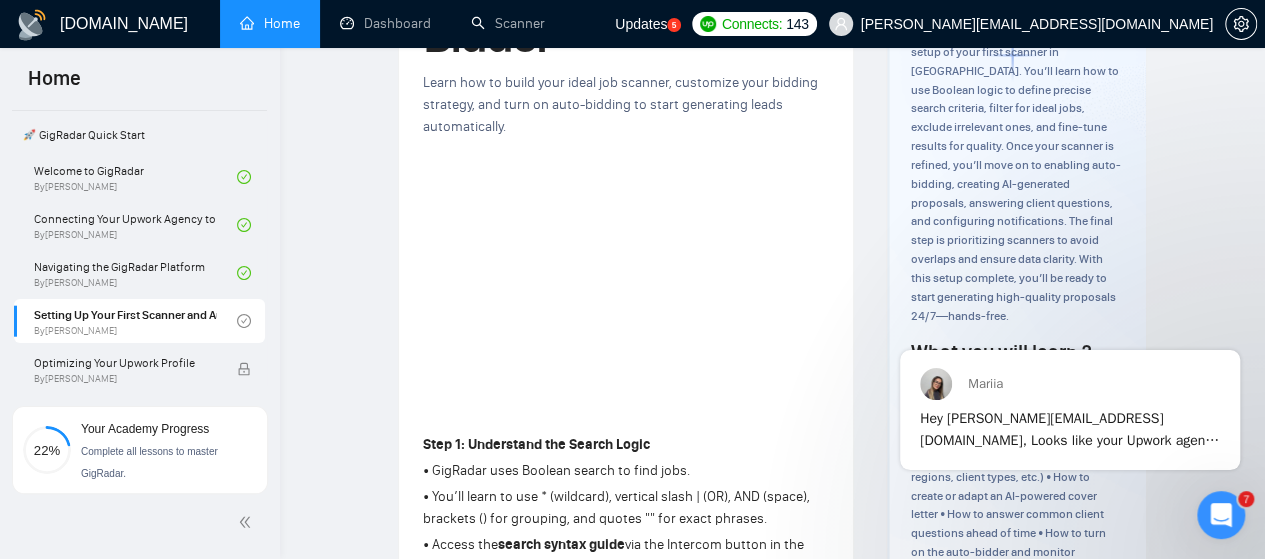 click 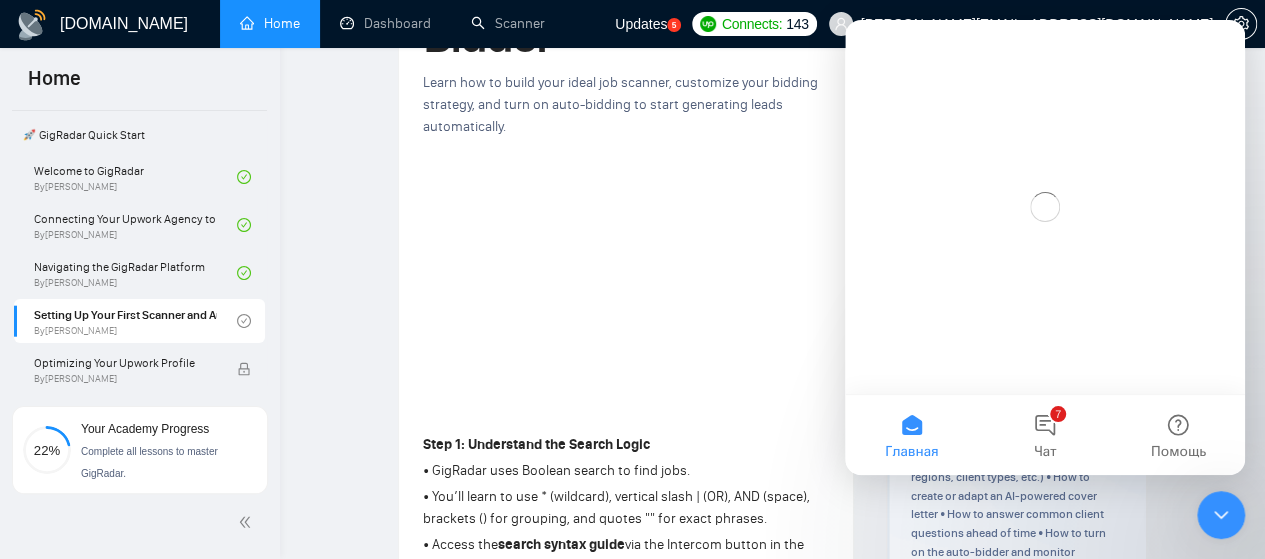 scroll, scrollTop: 0, scrollLeft: 0, axis: both 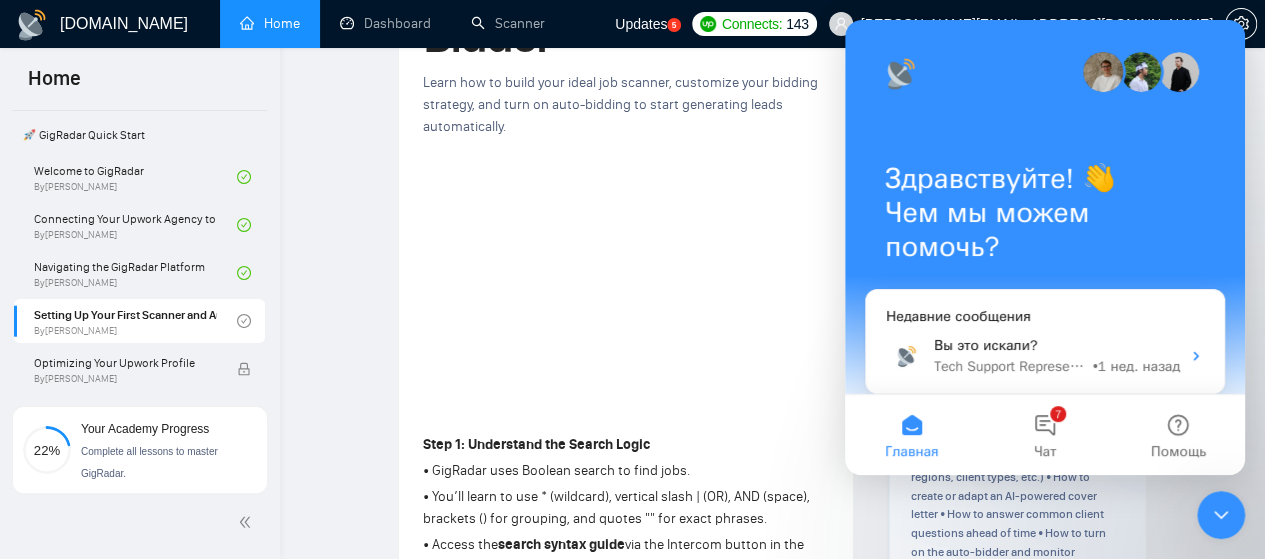 click 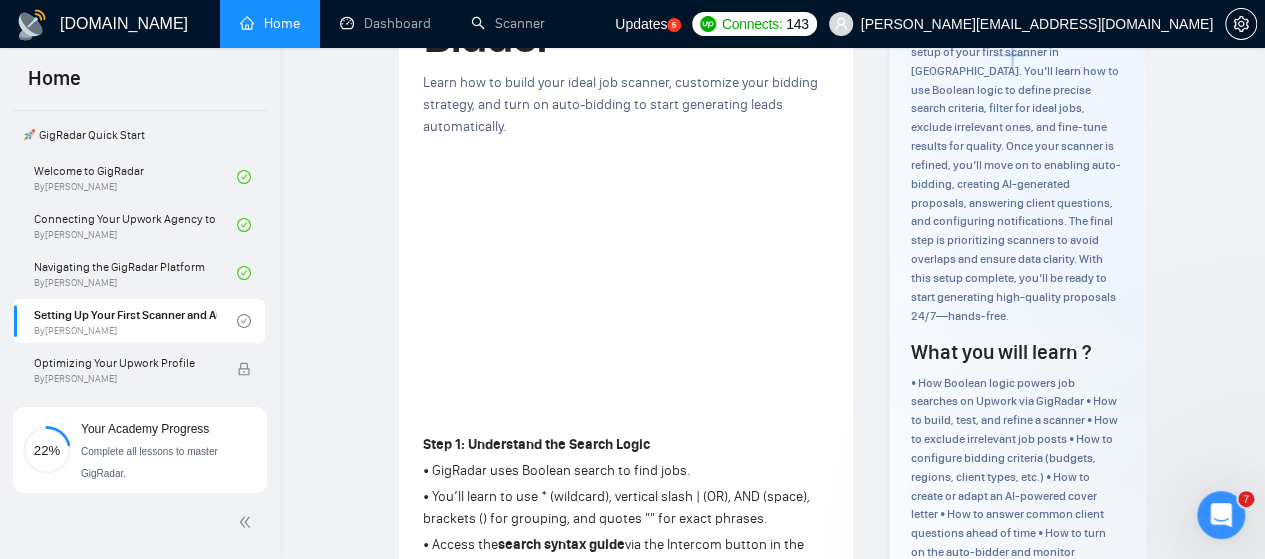 scroll, scrollTop: 0, scrollLeft: 0, axis: both 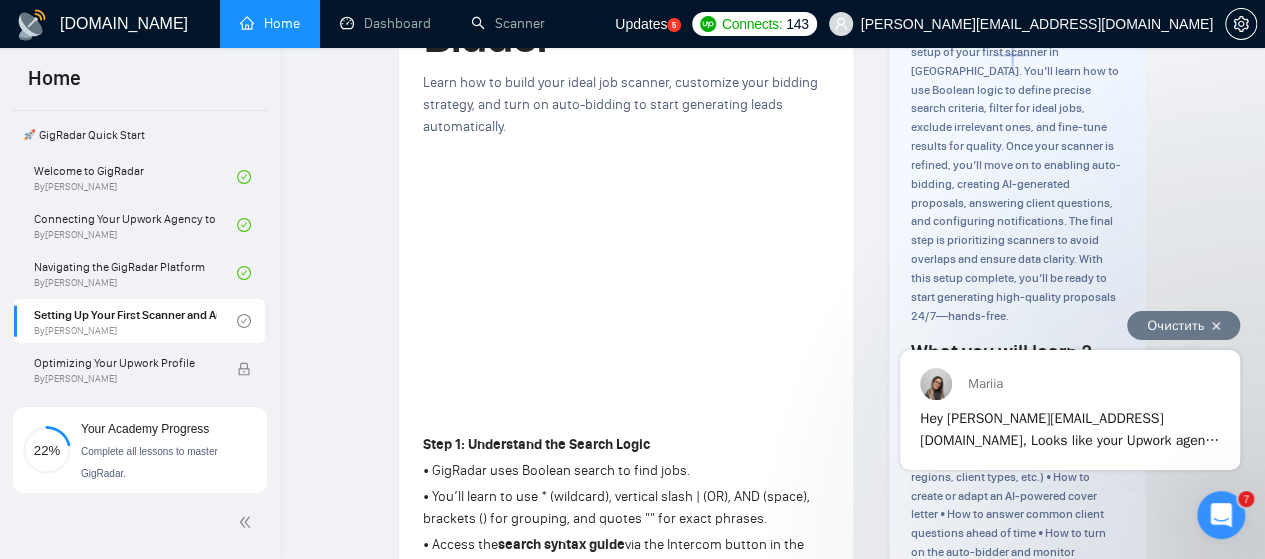 click on "Очистить" at bounding box center [1183, 325] 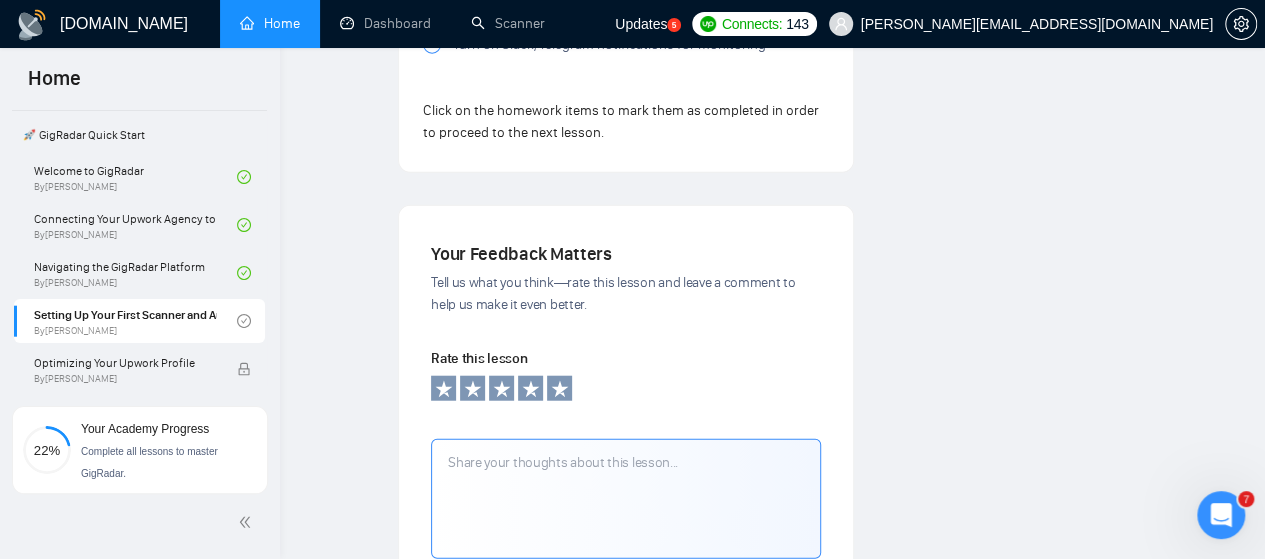 scroll, scrollTop: 2028, scrollLeft: 0, axis: vertical 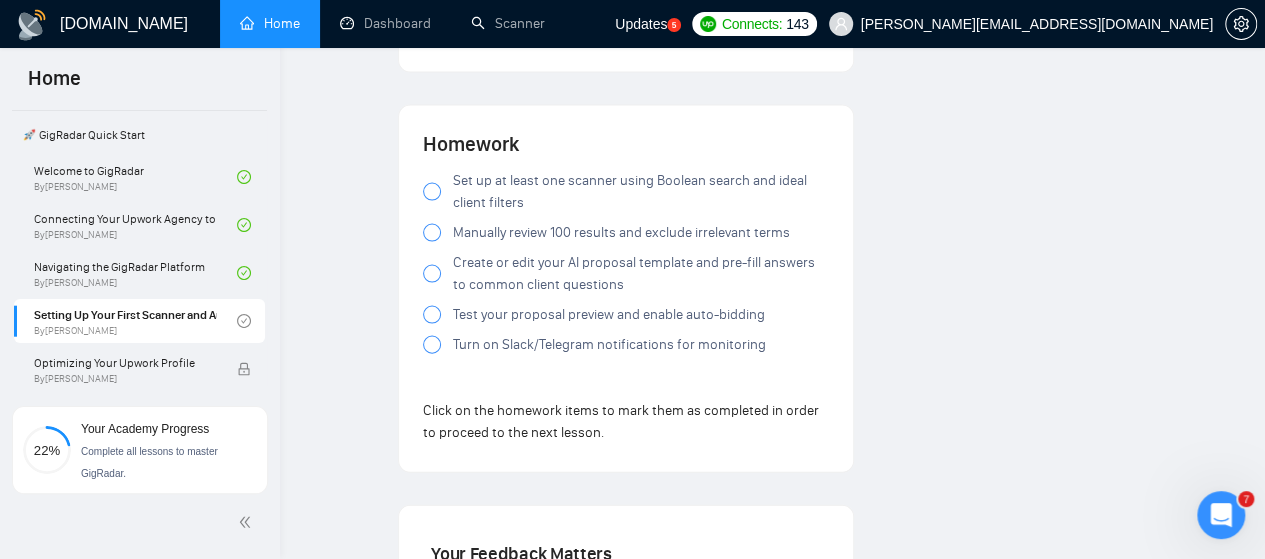 click at bounding box center [432, 192] 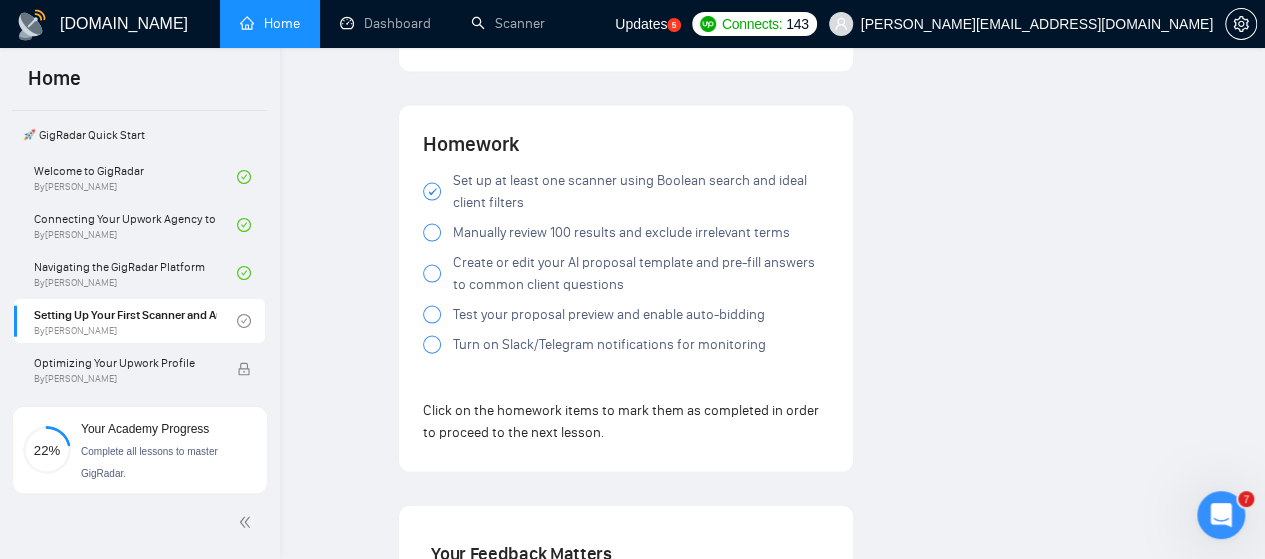 click at bounding box center [432, 233] 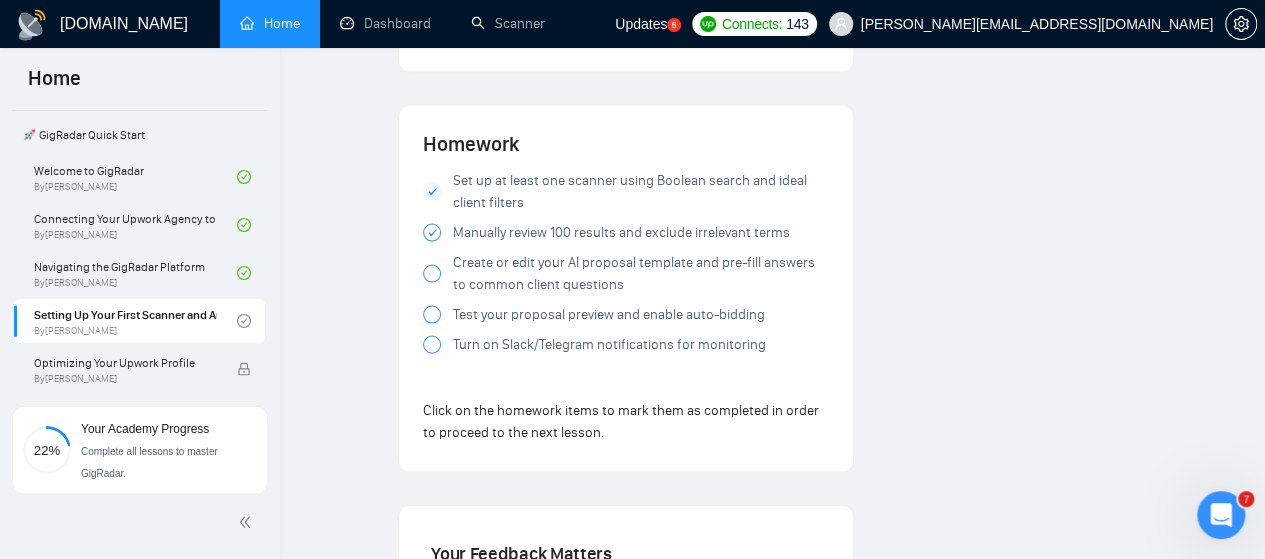 click on "Create or edit your AI proposal template and pre-fill answers to common client questions" at bounding box center (626, 274) 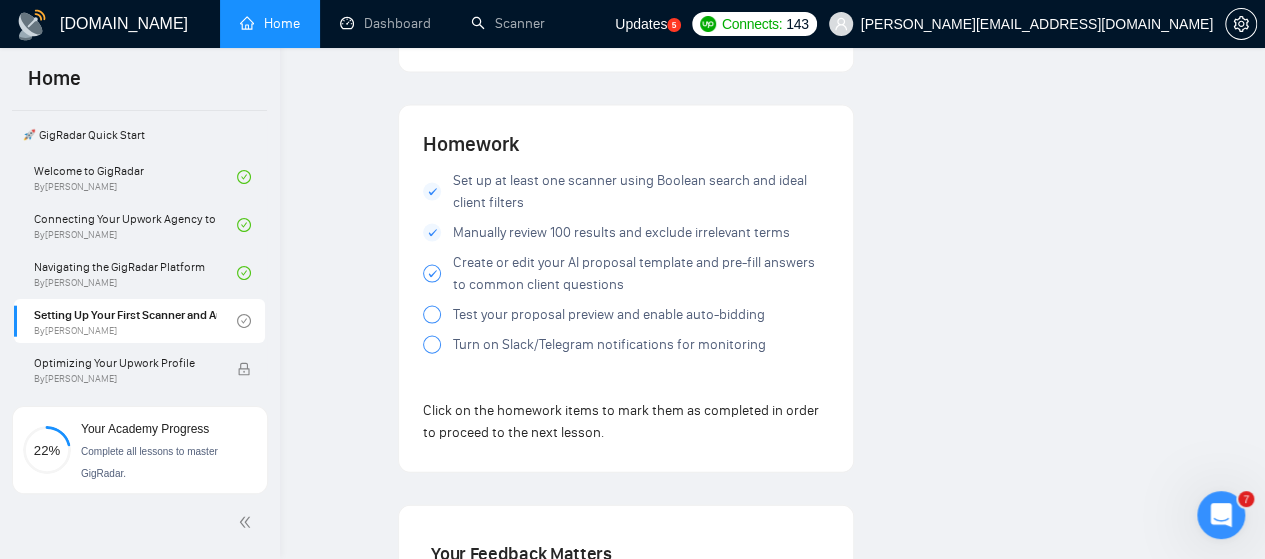 click on "Test your proposal preview and enable auto-bidding" at bounding box center (626, 315) 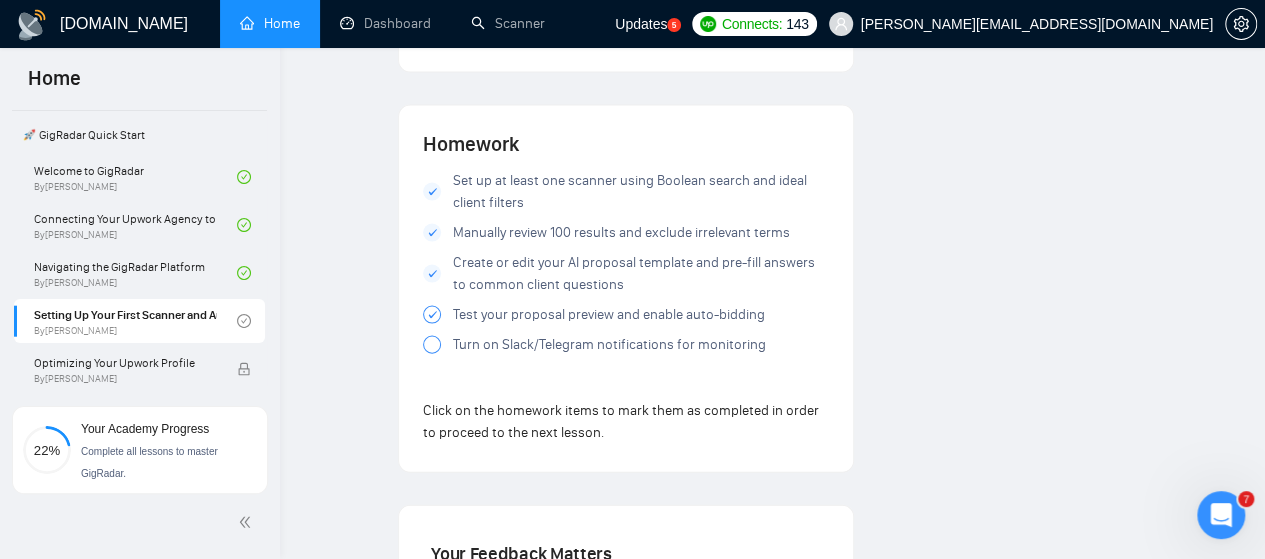 click at bounding box center [432, 345] 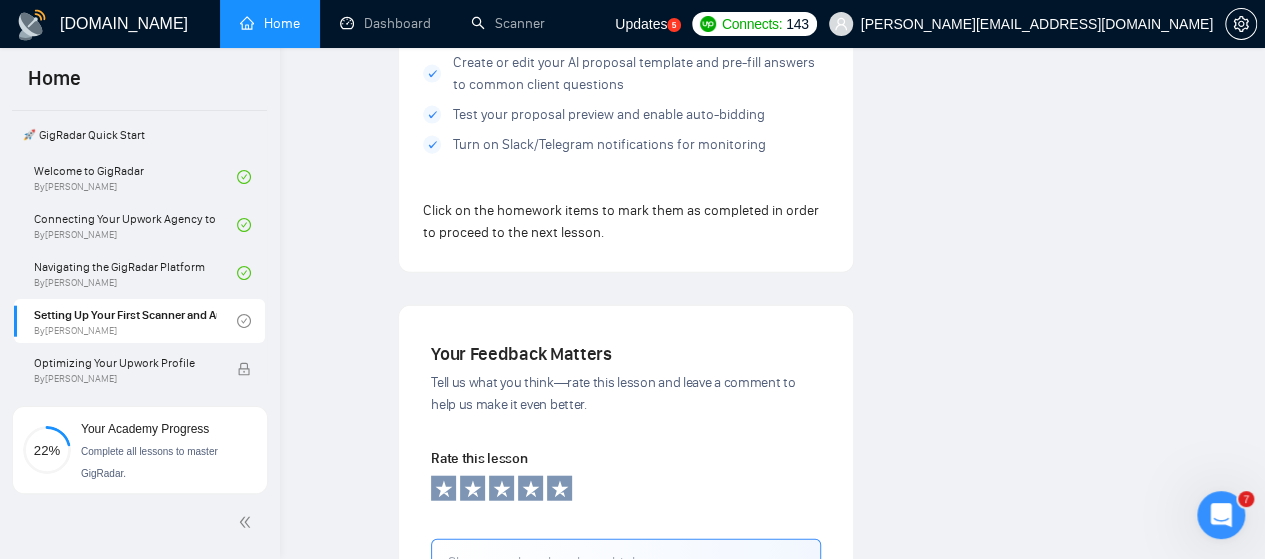 scroll, scrollTop: 2428, scrollLeft: 0, axis: vertical 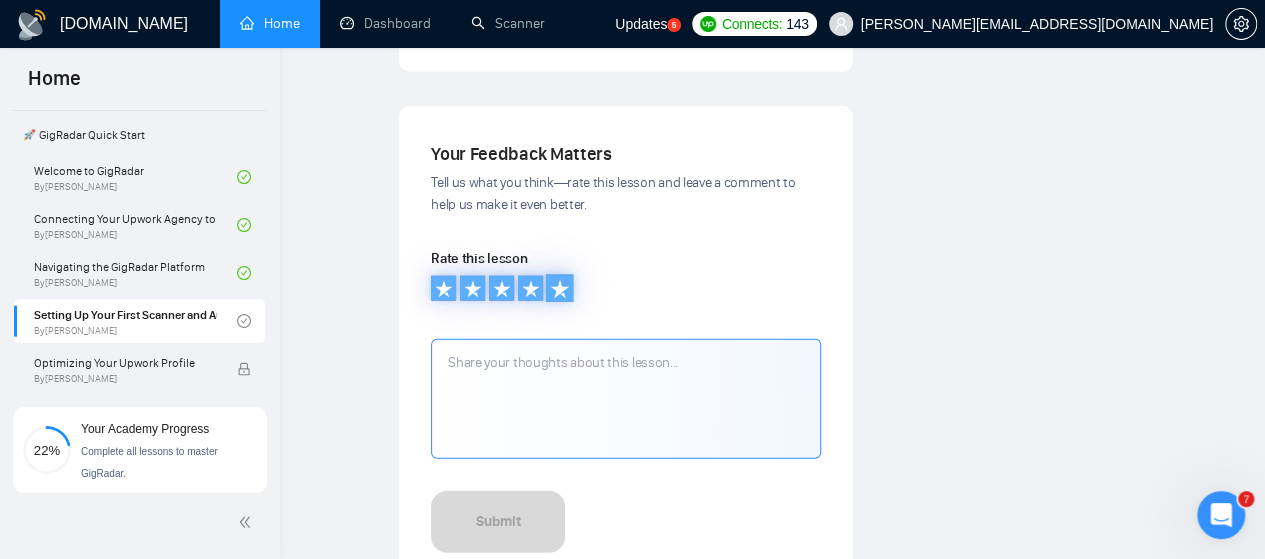 click 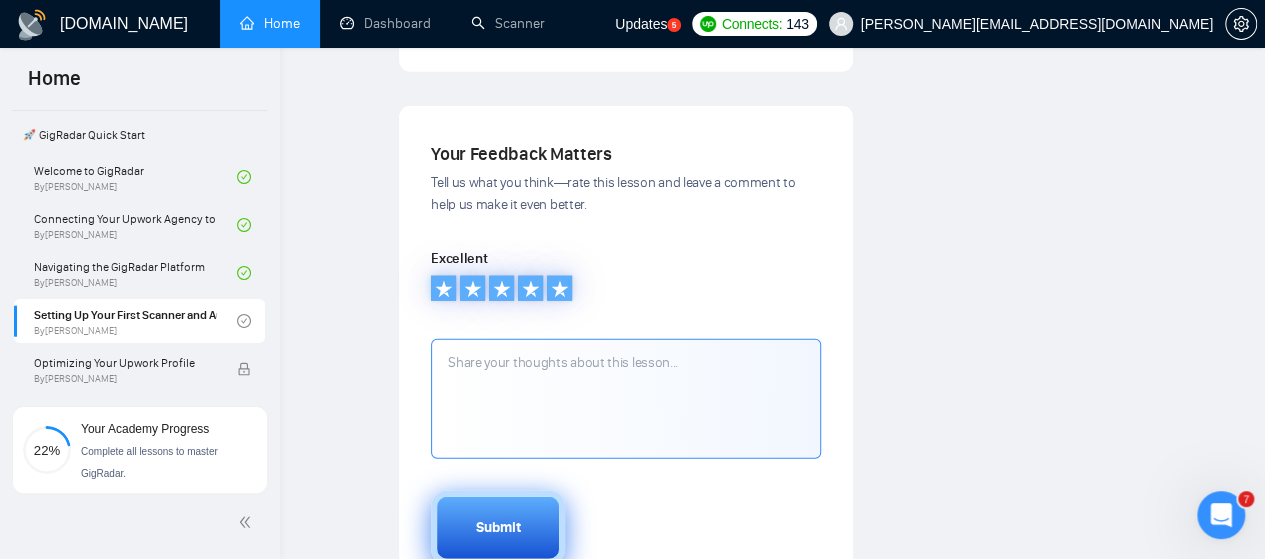 click on "Submit" at bounding box center (498, 528) 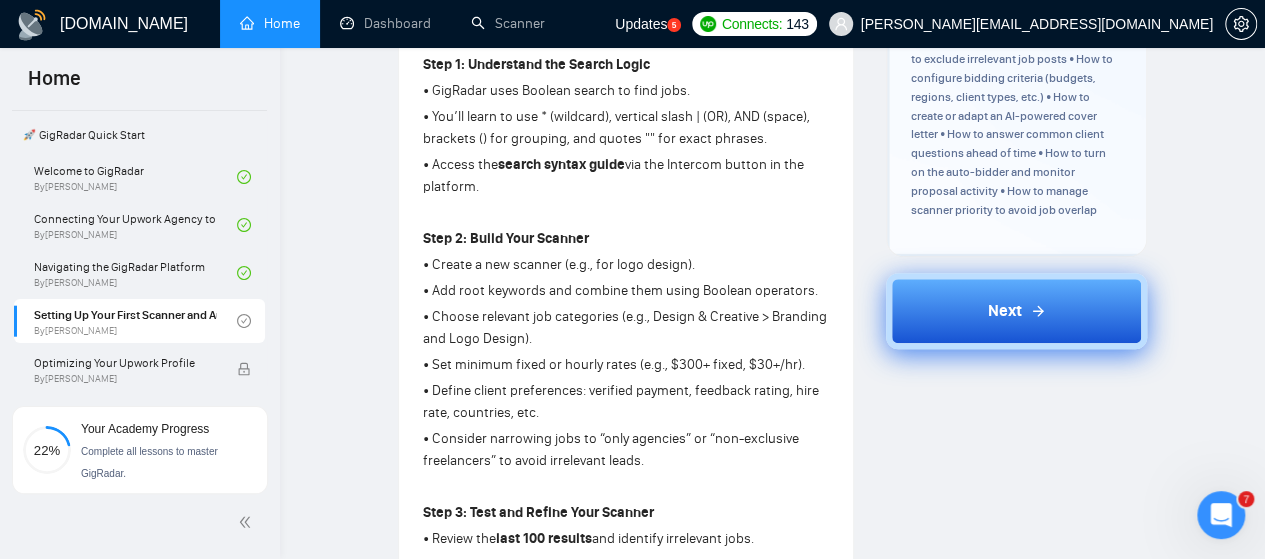 scroll, scrollTop: 688, scrollLeft: 0, axis: vertical 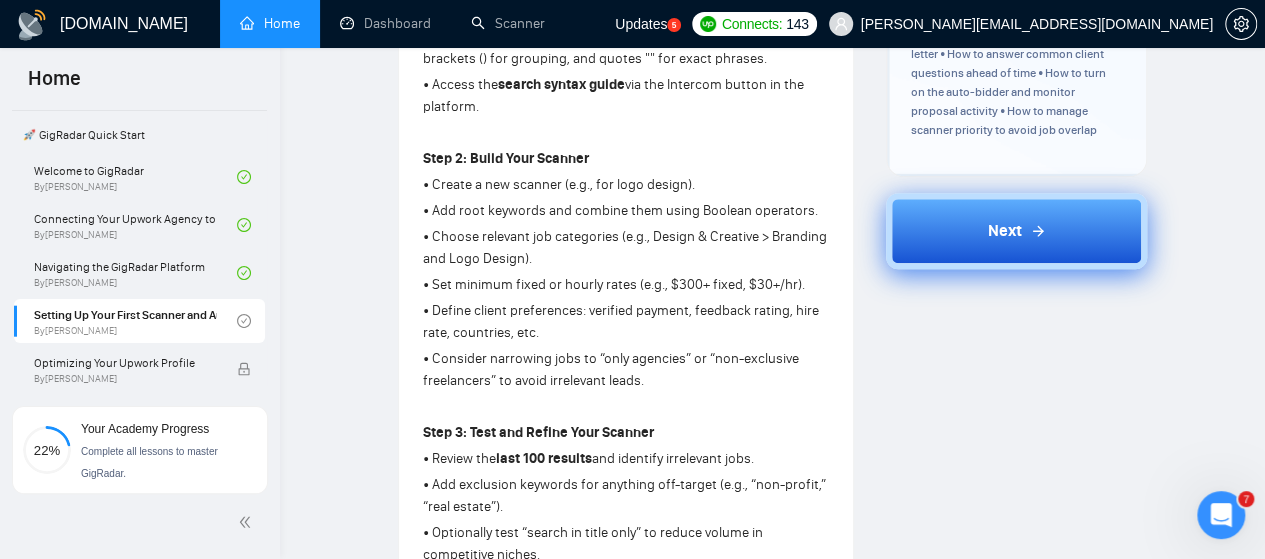 click on "Next" at bounding box center (1017, 231) 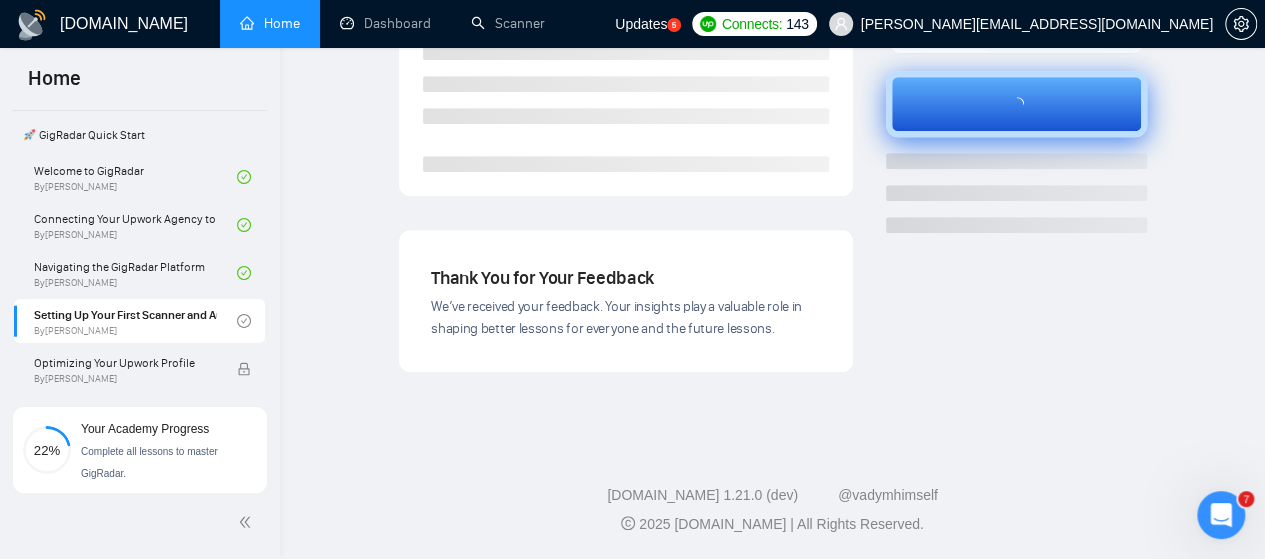 scroll, scrollTop: 485, scrollLeft: 0, axis: vertical 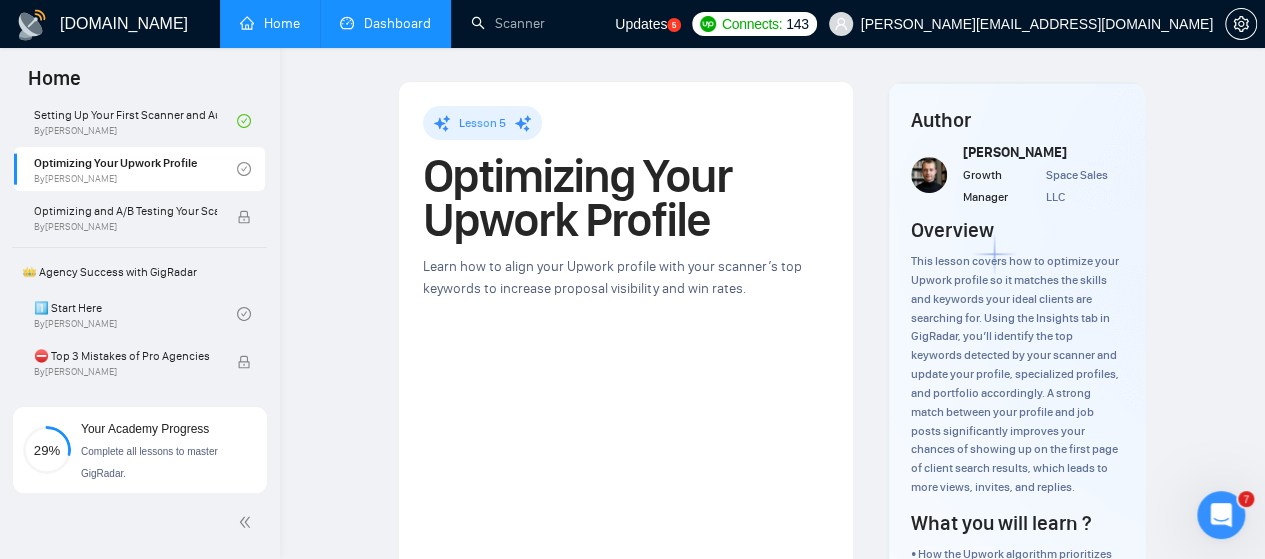click on "Dashboard" at bounding box center (385, 23) 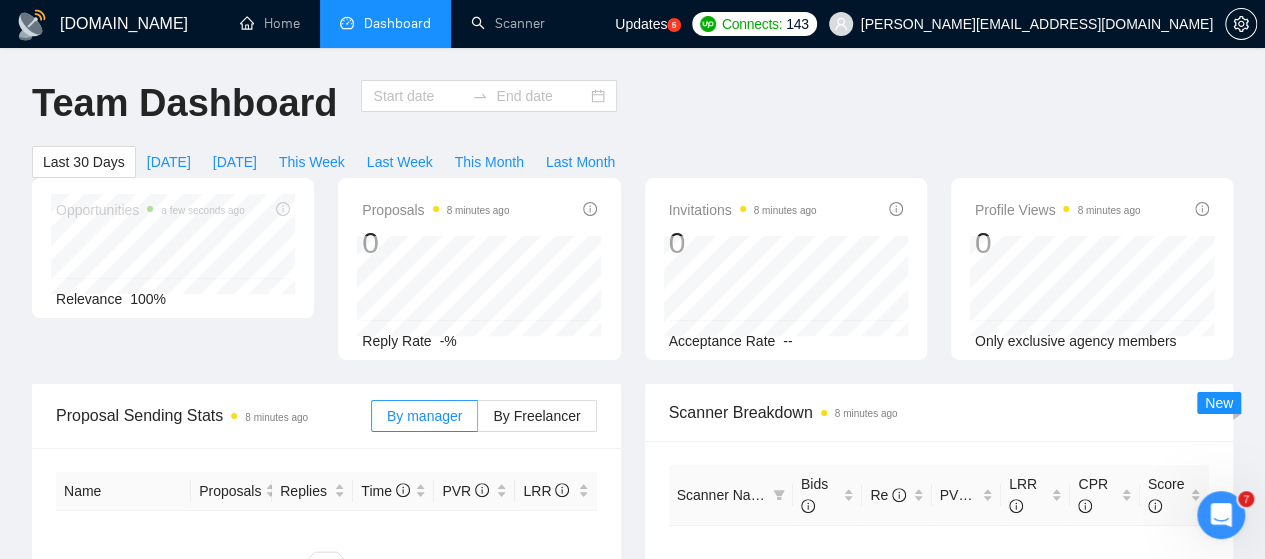 type on "[DATE]" 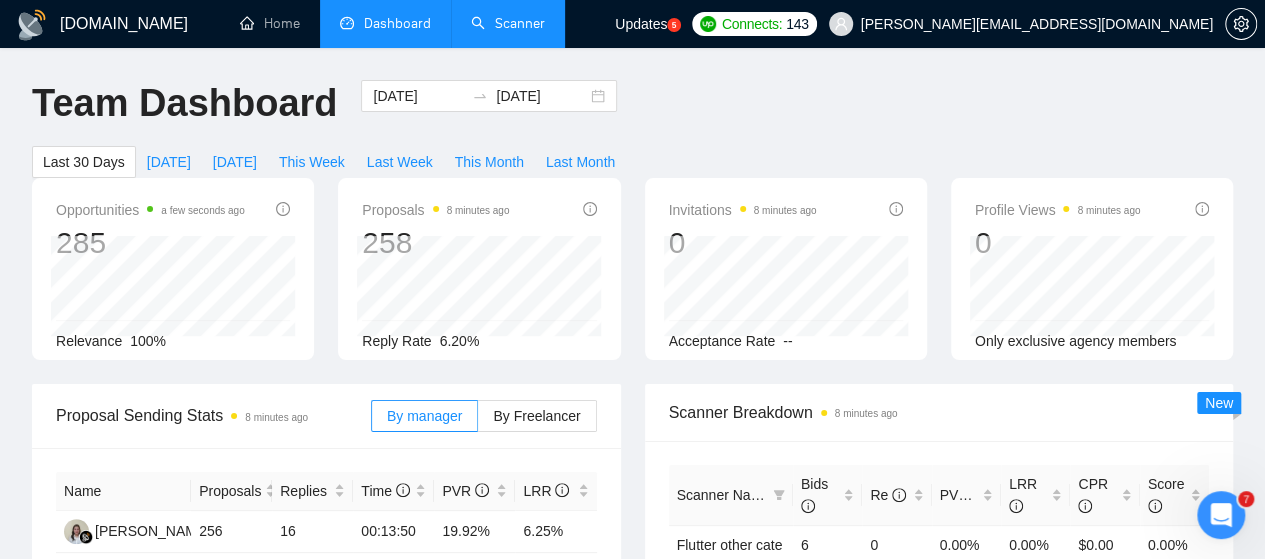 click on "Scanner" at bounding box center [508, 23] 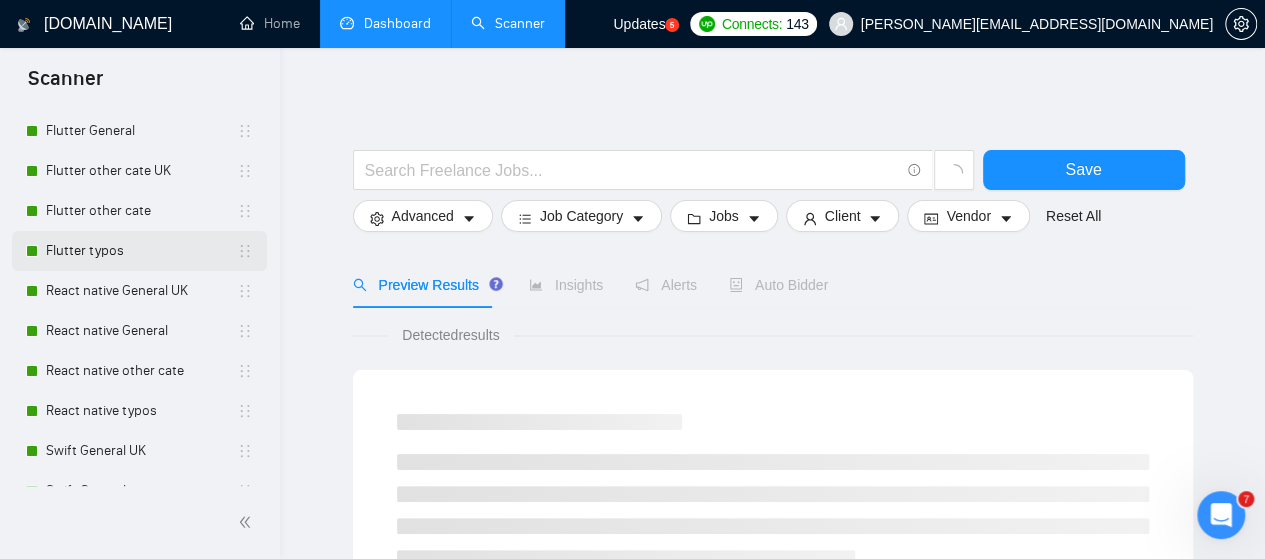 scroll, scrollTop: 100, scrollLeft: 0, axis: vertical 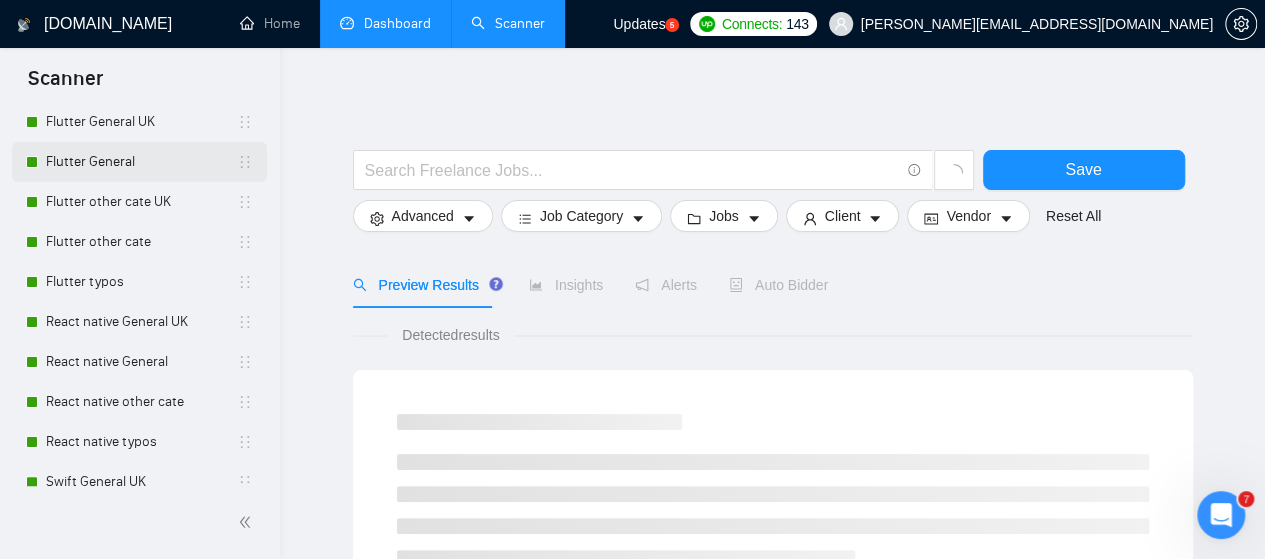 click on "Flutter General" at bounding box center (141, 162) 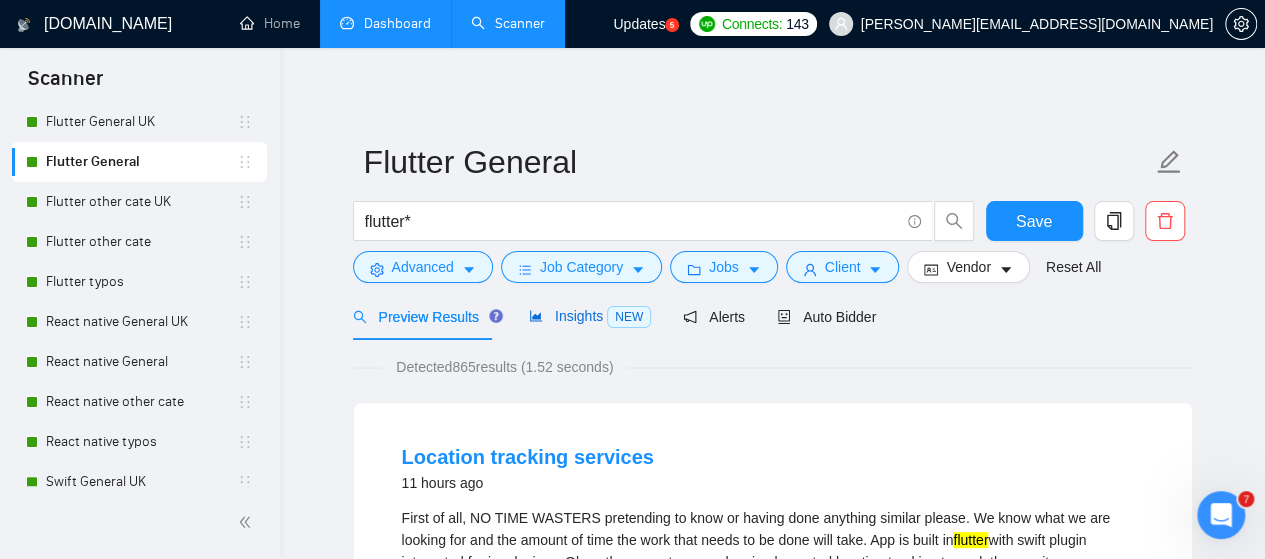 click on "Insights NEW" at bounding box center (590, 316) 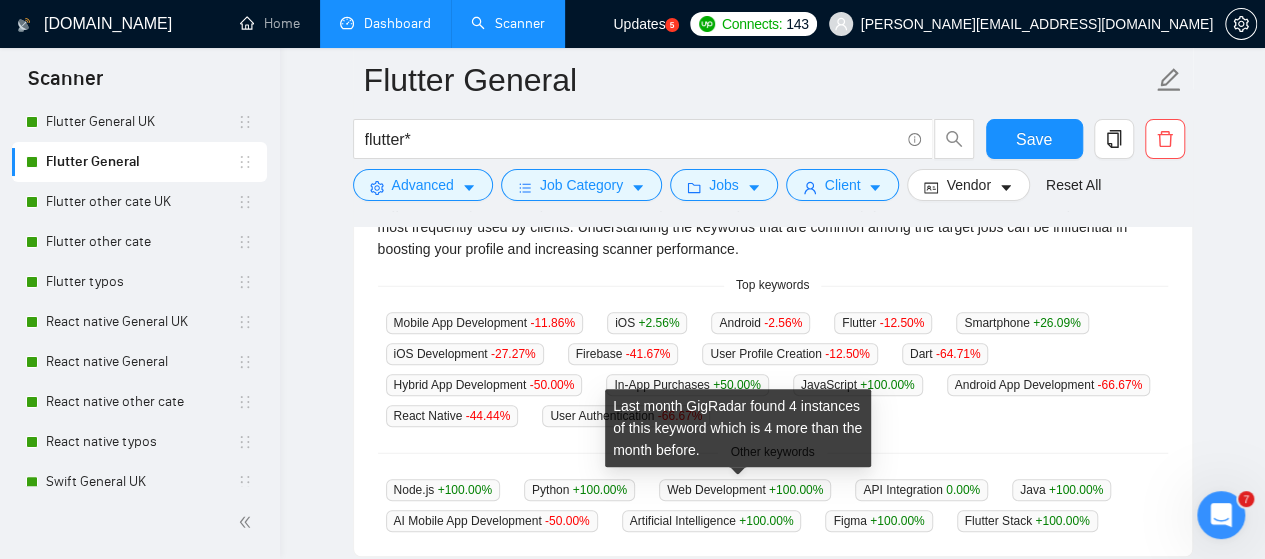 scroll, scrollTop: 525, scrollLeft: 0, axis: vertical 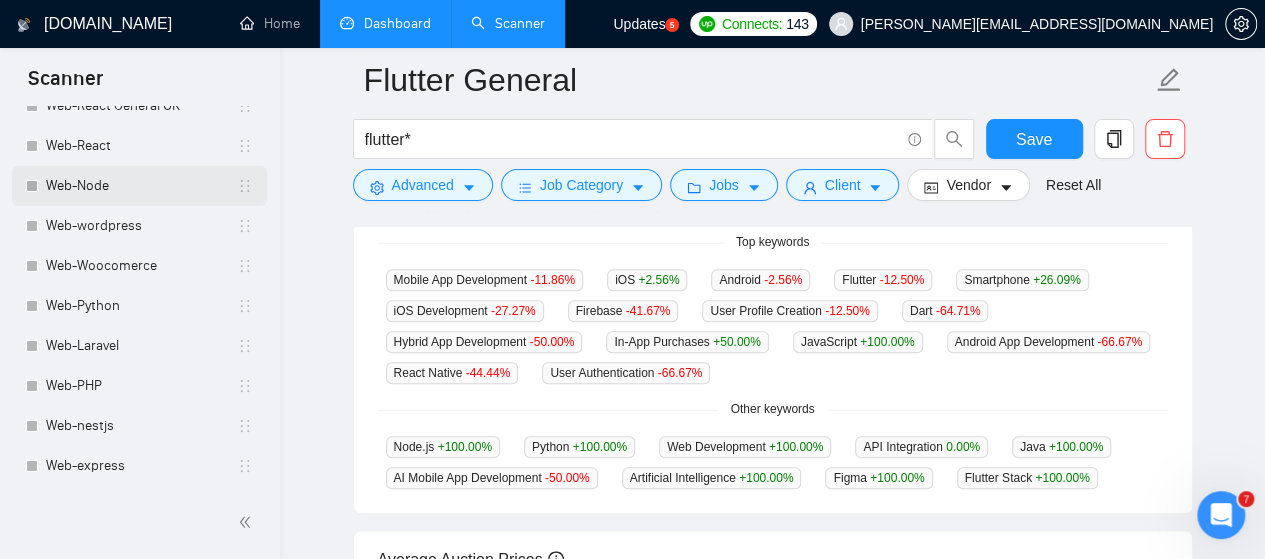 click on "Web-Node" at bounding box center [141, 186] 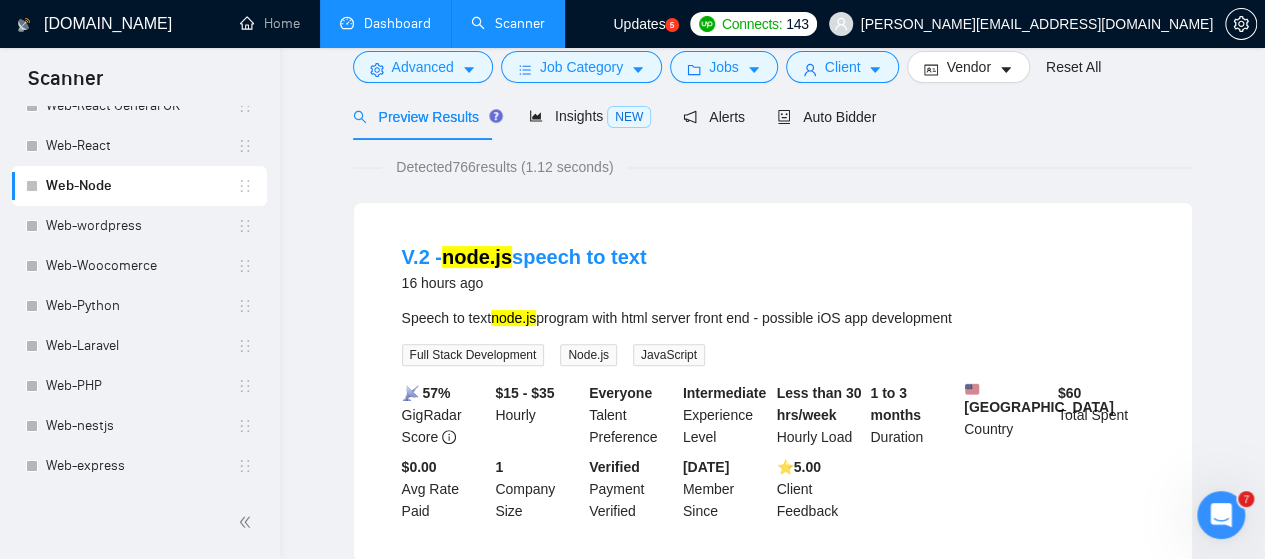 scroll, scrollTop: 0, scrollLeft: 0, axis: both 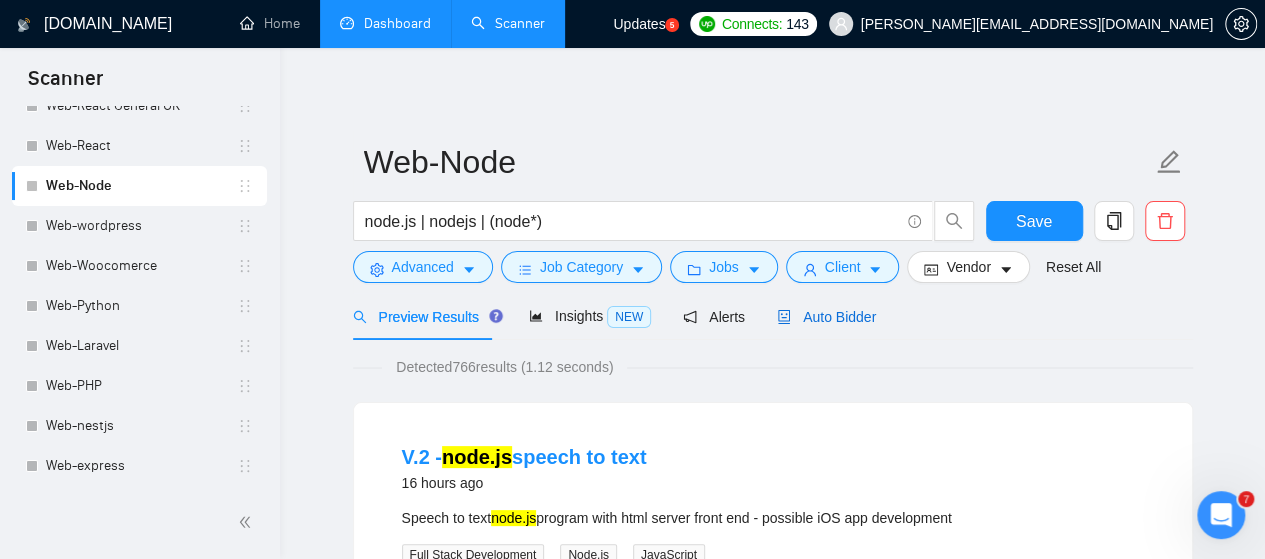 click on "Auto Bidder" at bounding box center (826, 317) 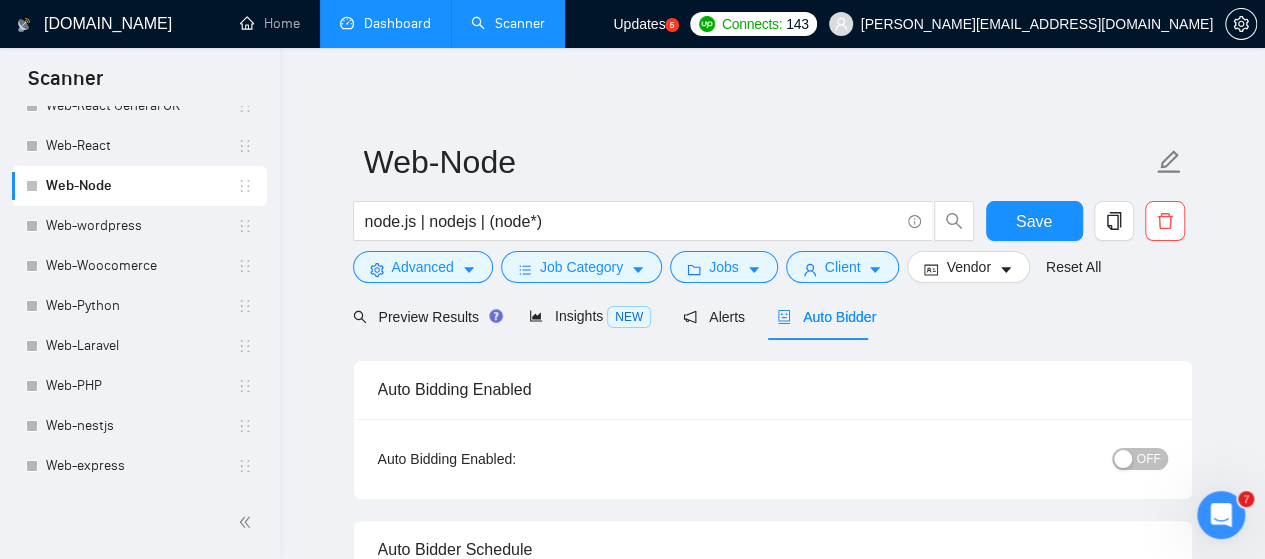 type 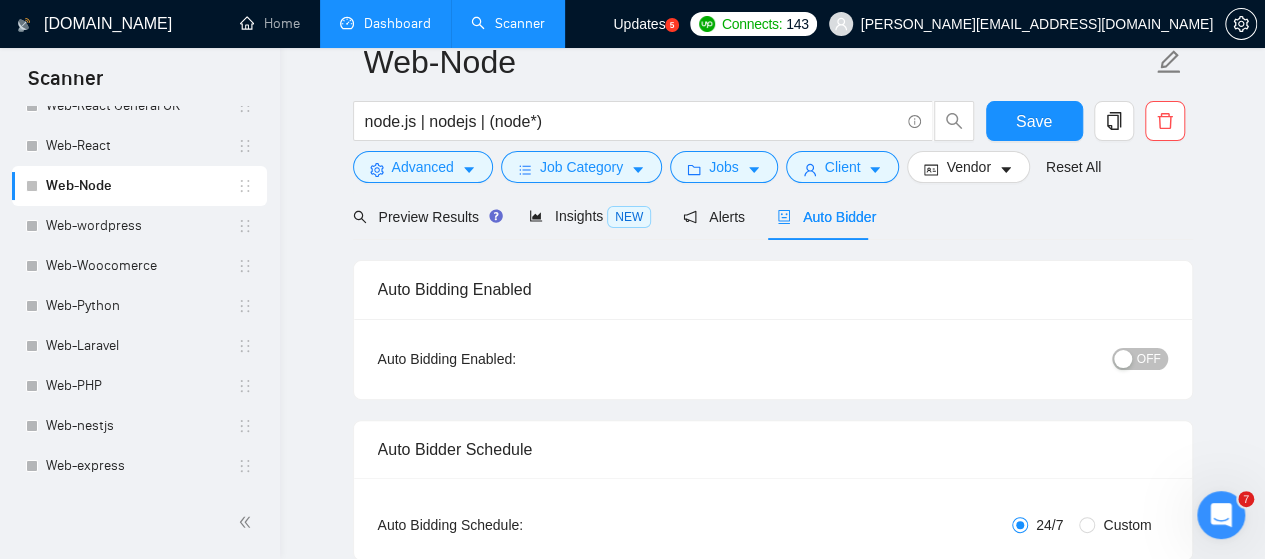 scroll, scrollTop: 0, scrollLeft: 0, axis: both 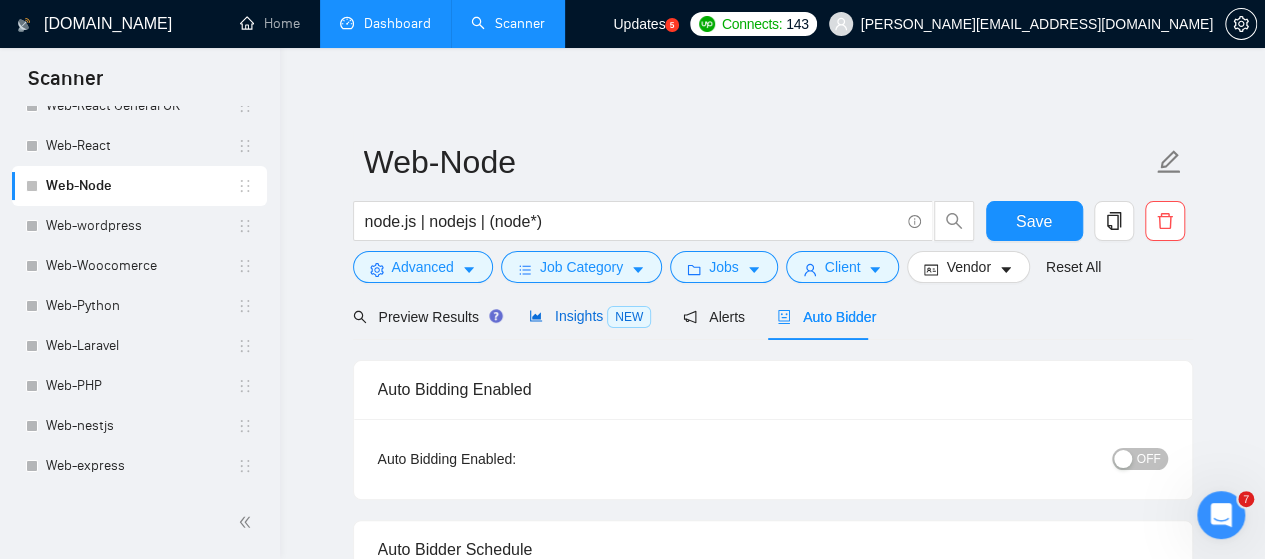 click on "Insights NEW" at bounding box center (590, 316) 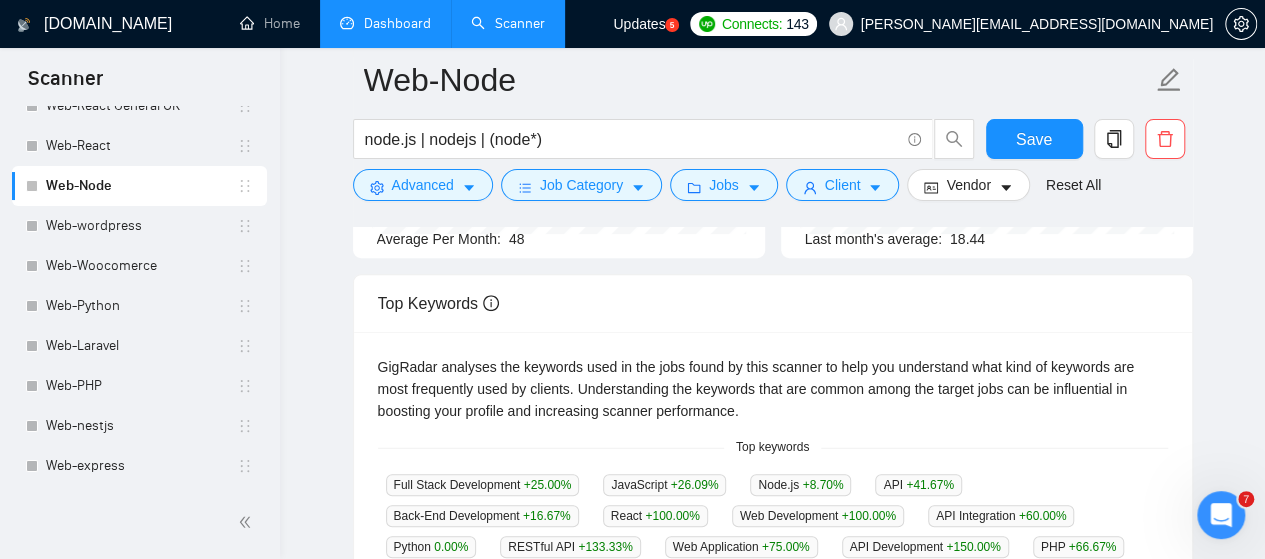 scroll, scrollTop: 400, scrollLeft: 0, axis: vertical 